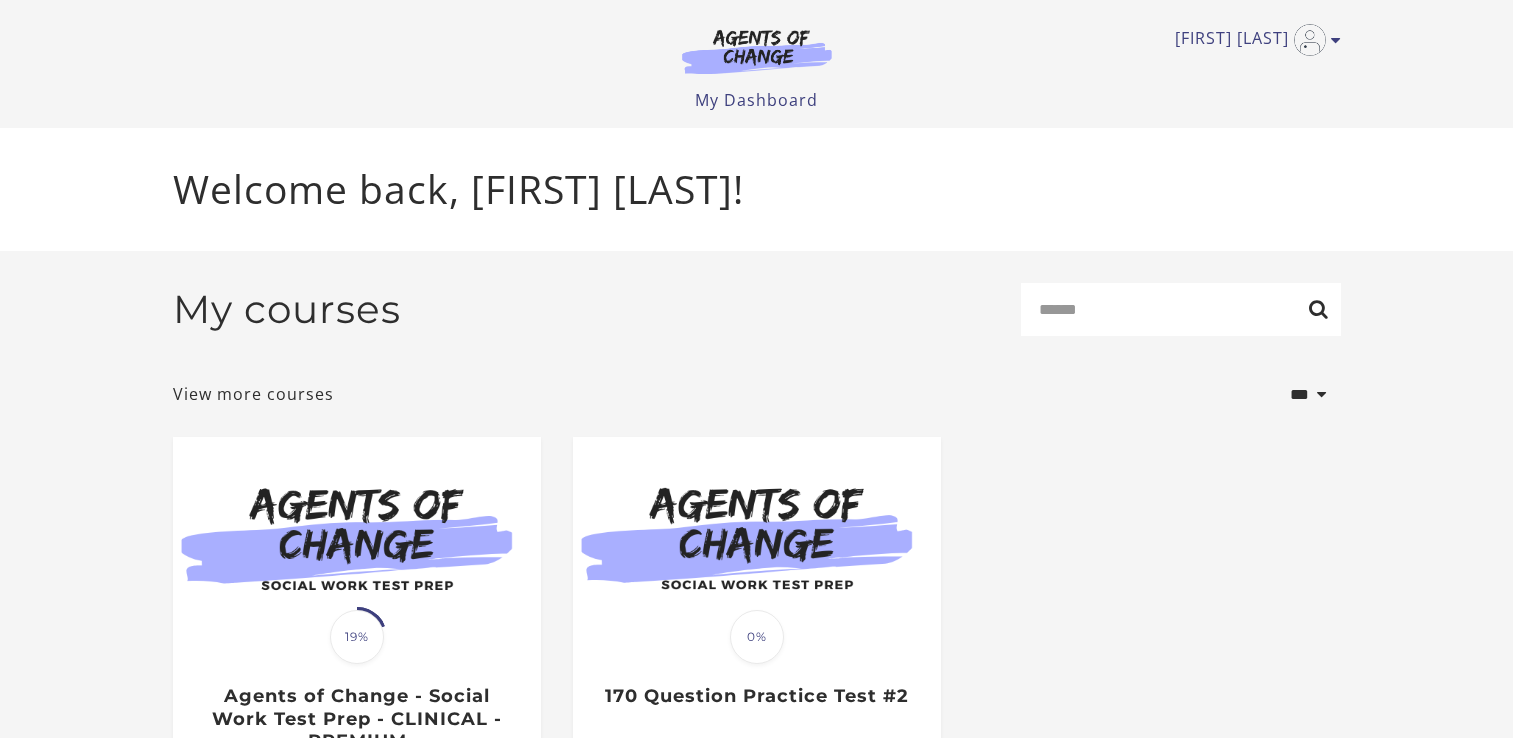 scroll, scrollTop: 0, scrollLeft: 0, axis: both 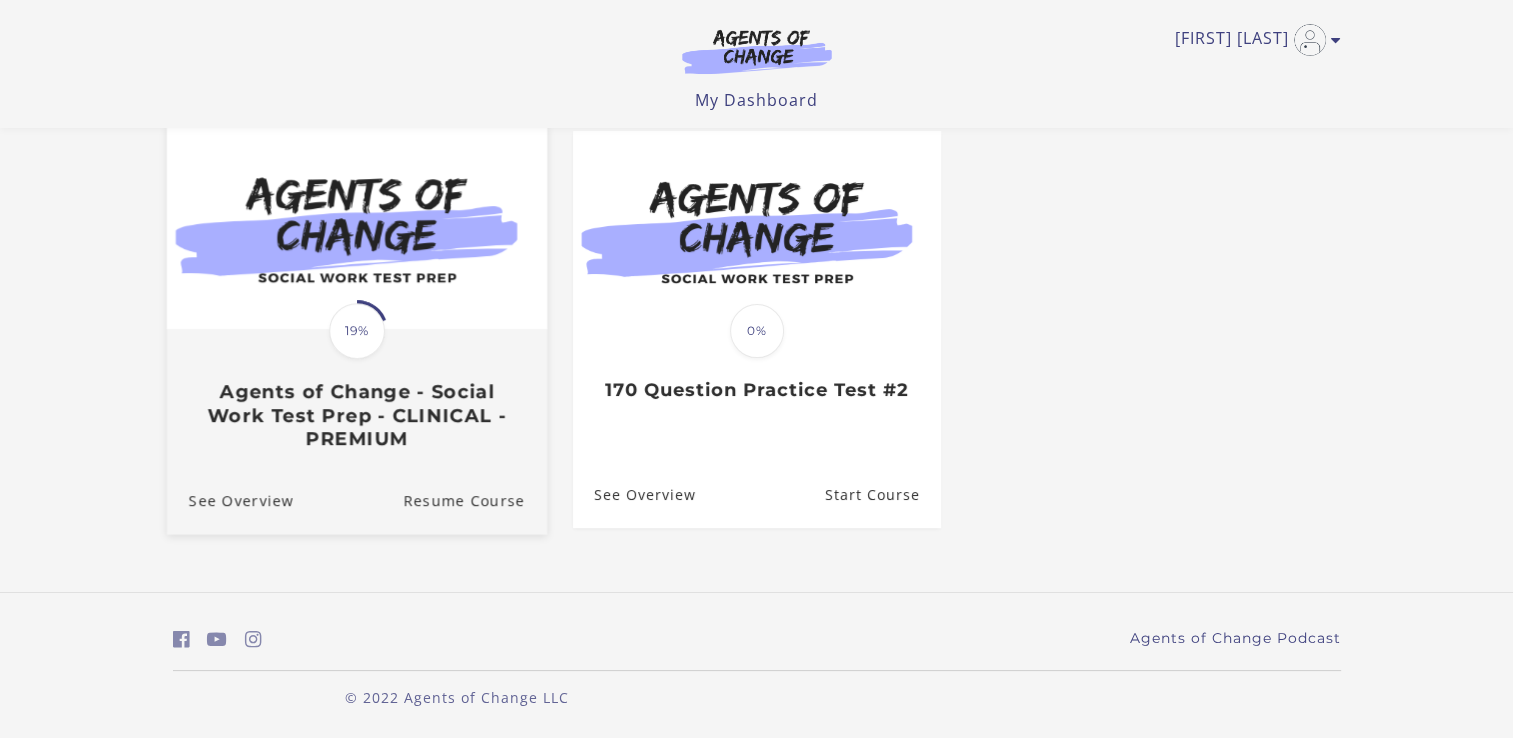 click on "Agents of Change - Social Work Test Prep - CLINICAL - PREMIUM" at bounding box center (356, 416) 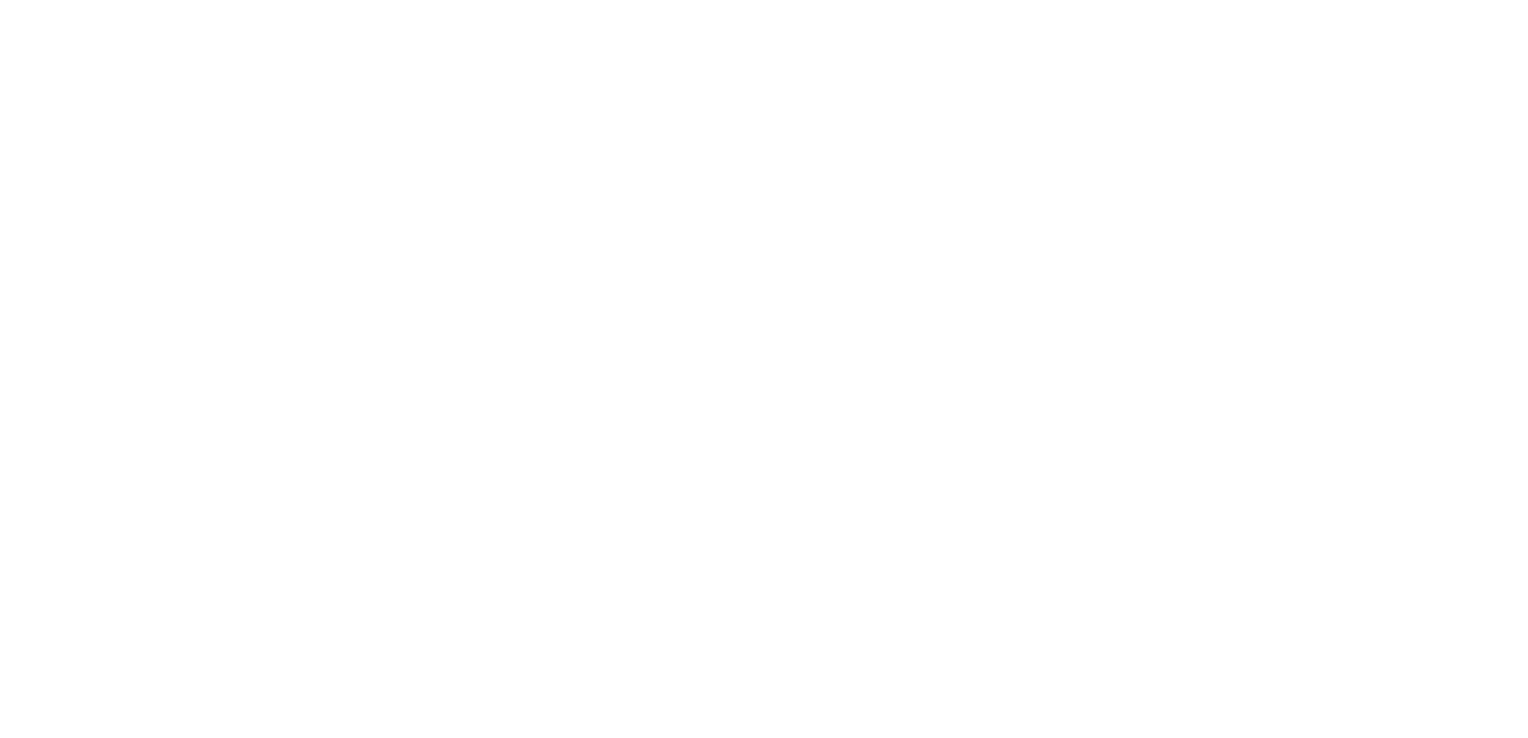 scroll, scrollTop: 0, scrollLeft: 0, axis: both 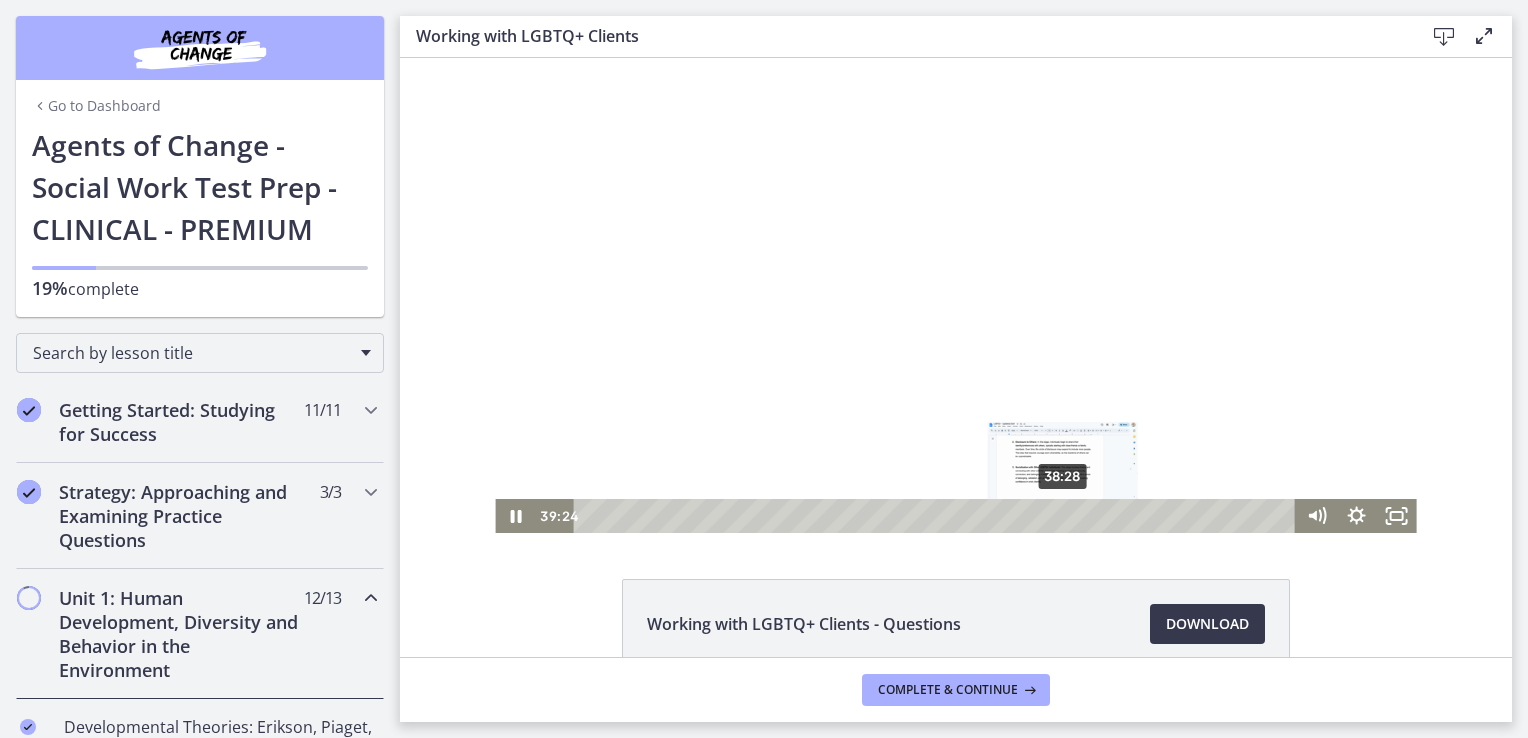 click on "38:28" at bounding box center (938, 516) 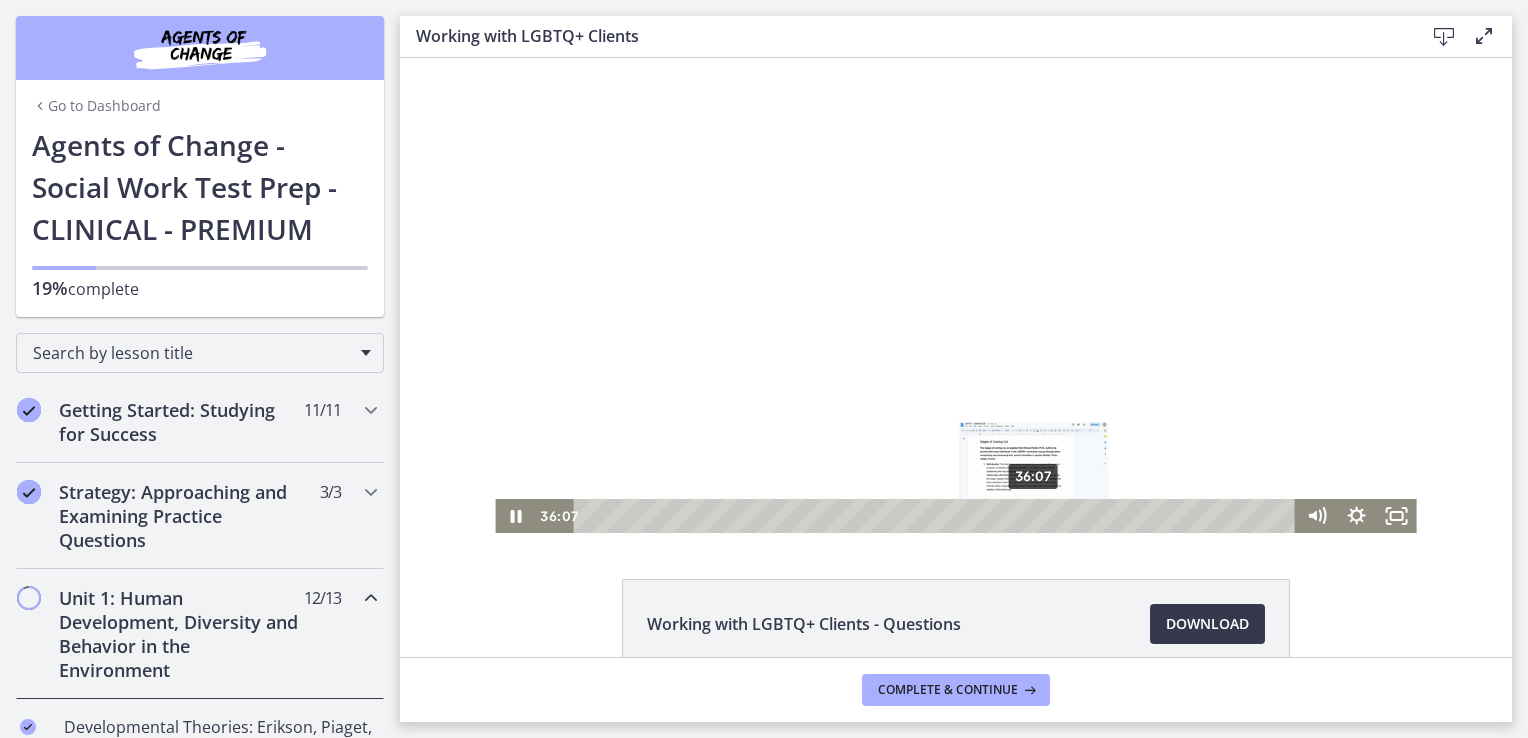 click on "36:07" at bounding box center [938, 516] 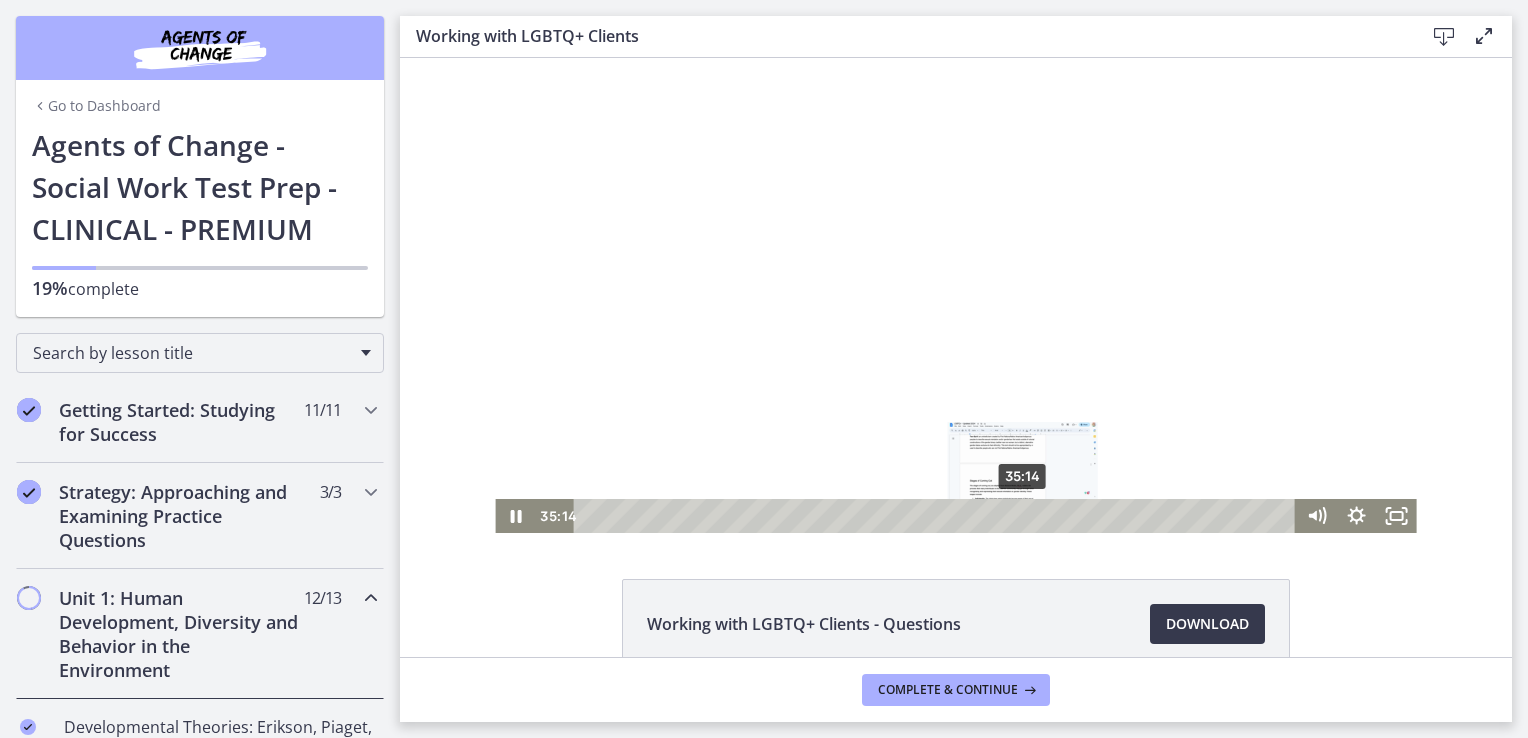 click on "35:14" at bounding box center [938, 516] 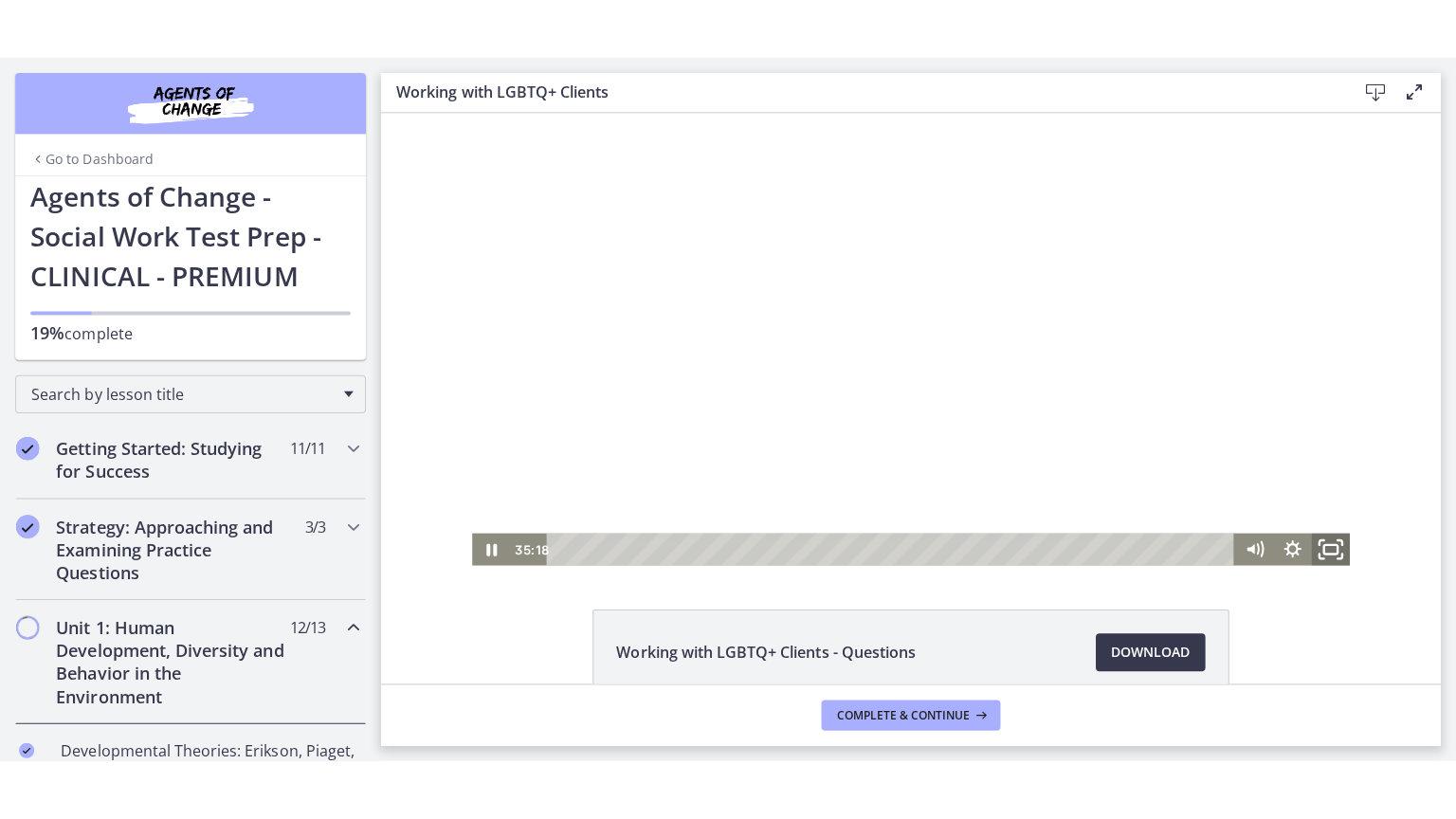 click 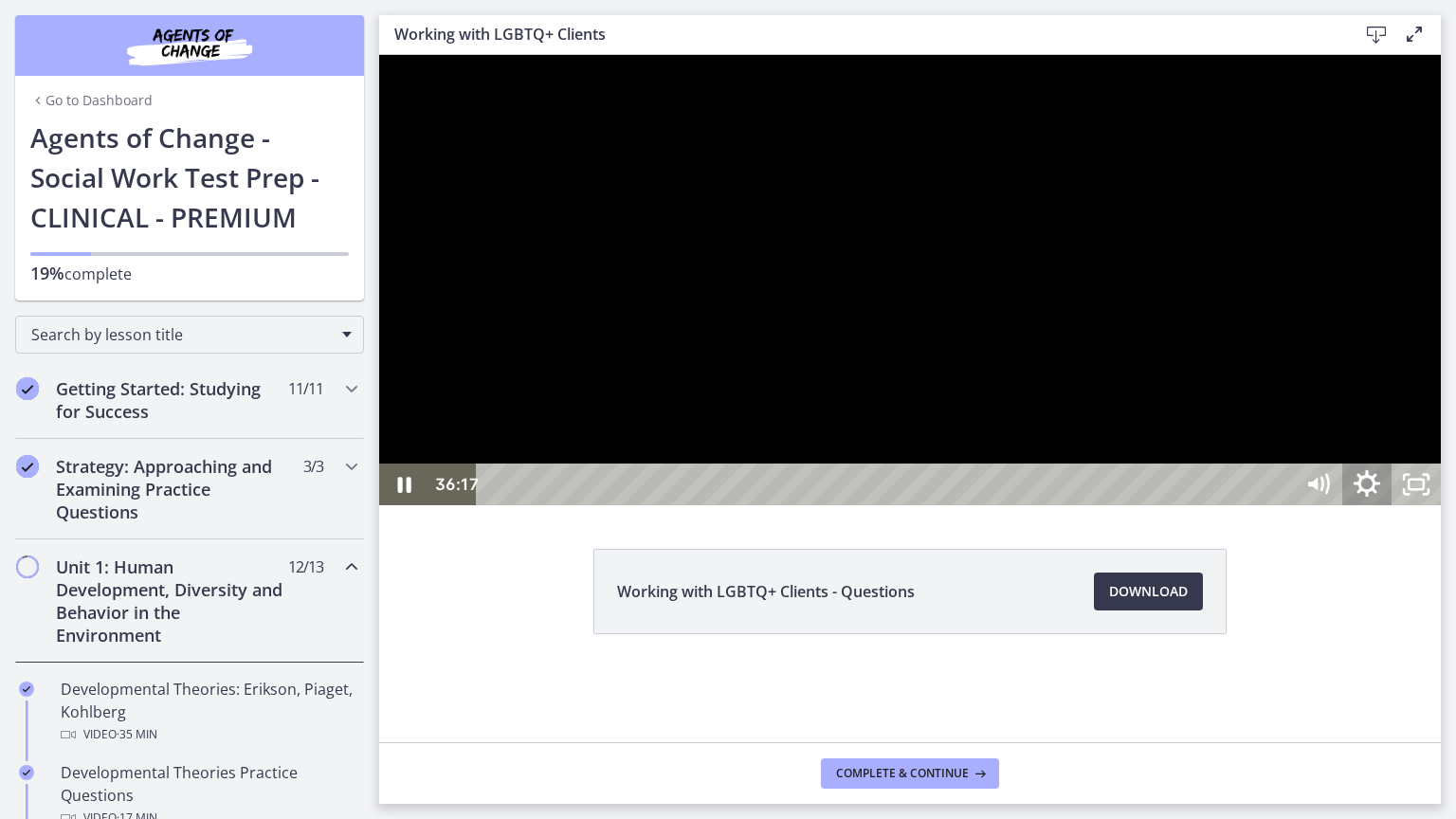 click 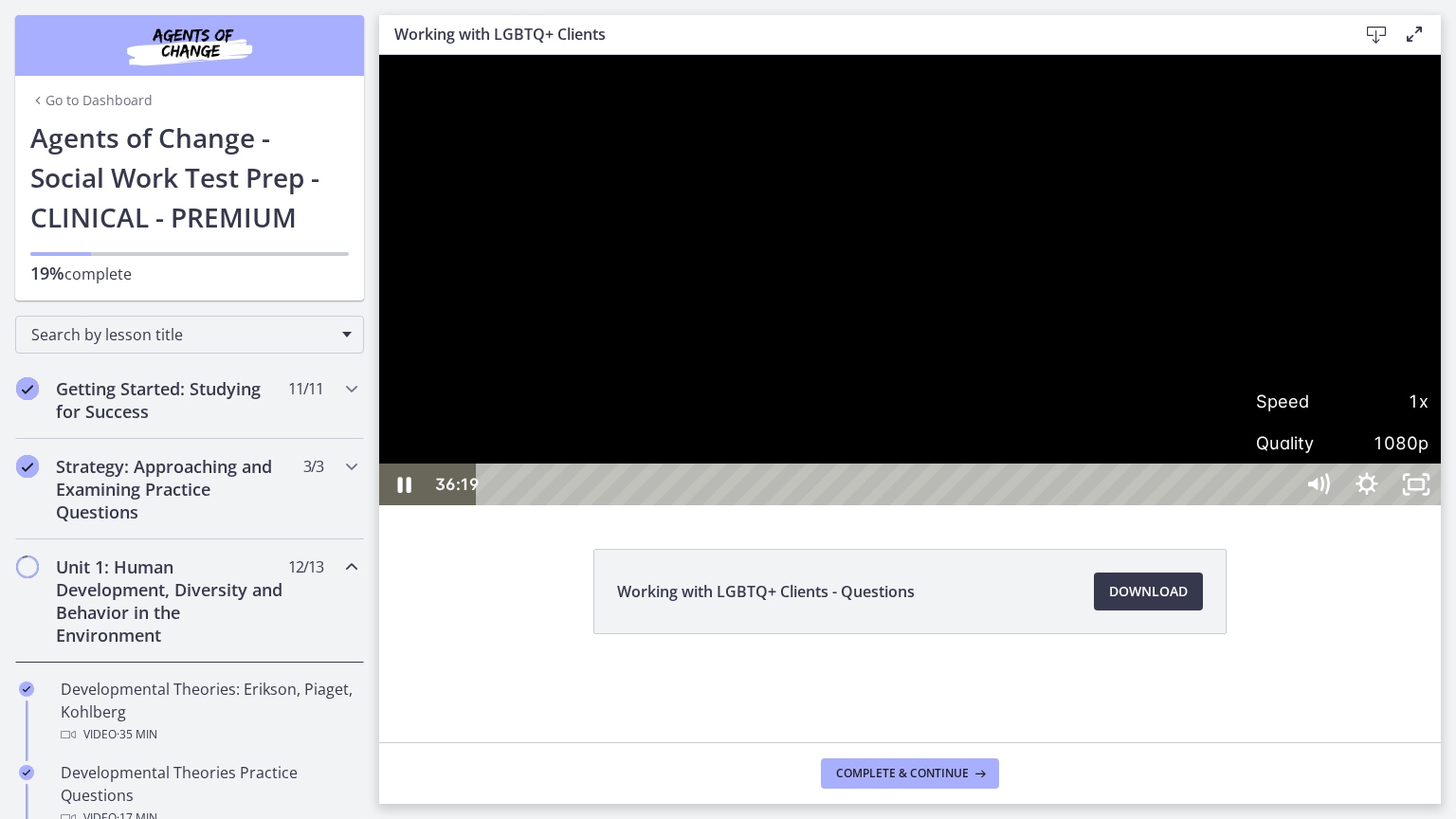 click at bounding box center [910, 280] 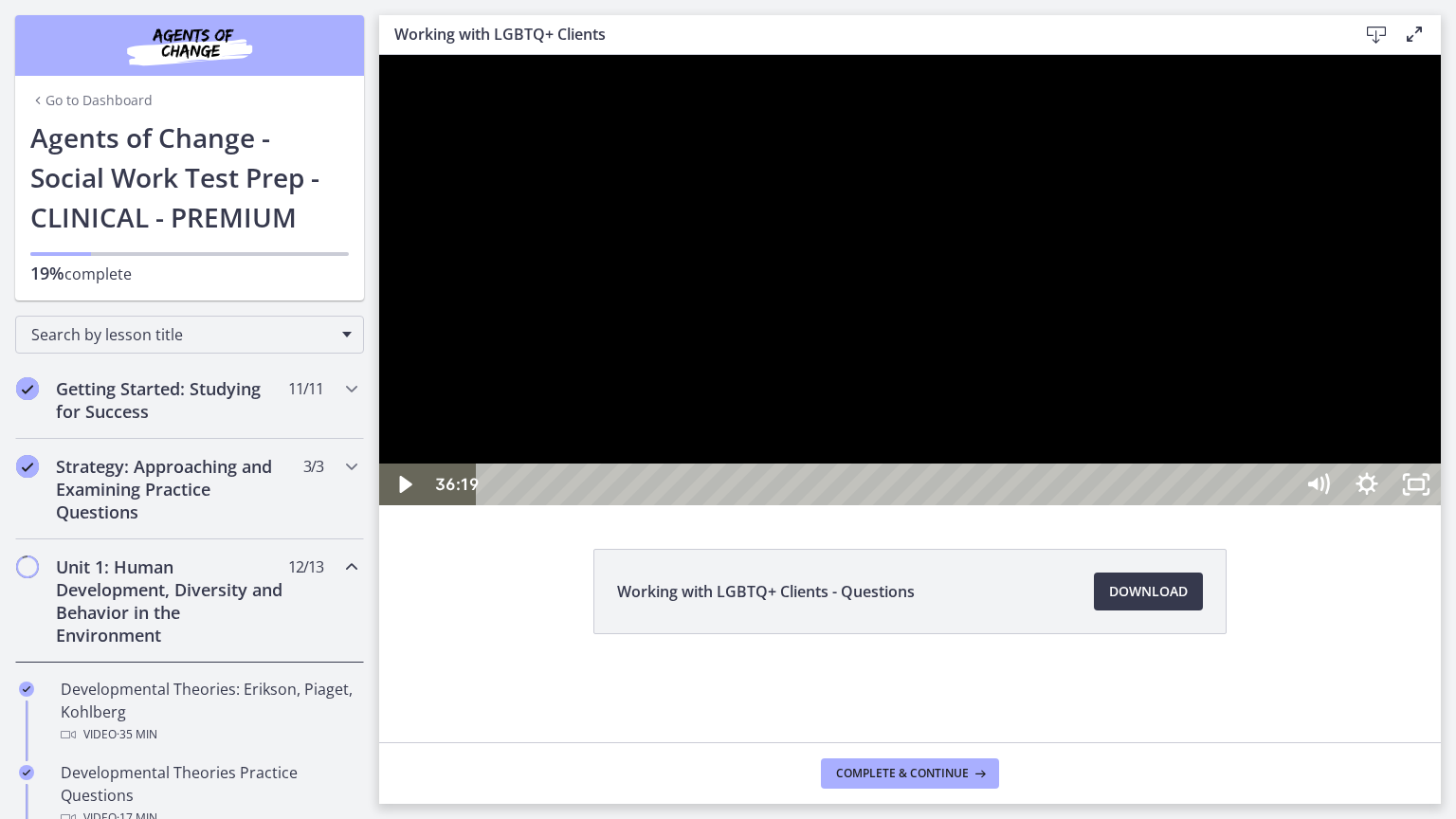 click at bounding box center (910, 280) 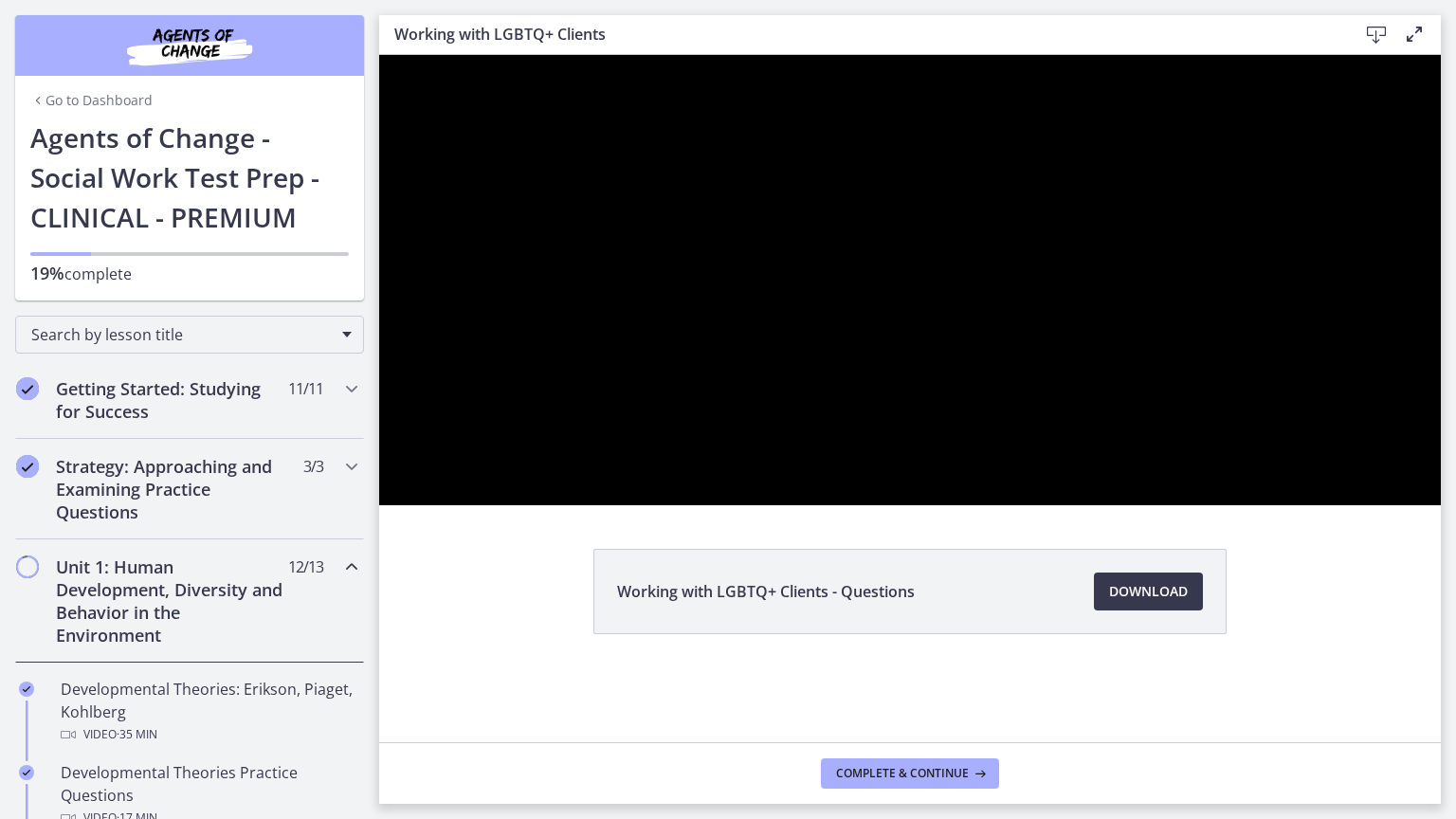 click at bounding box center [910, 280] 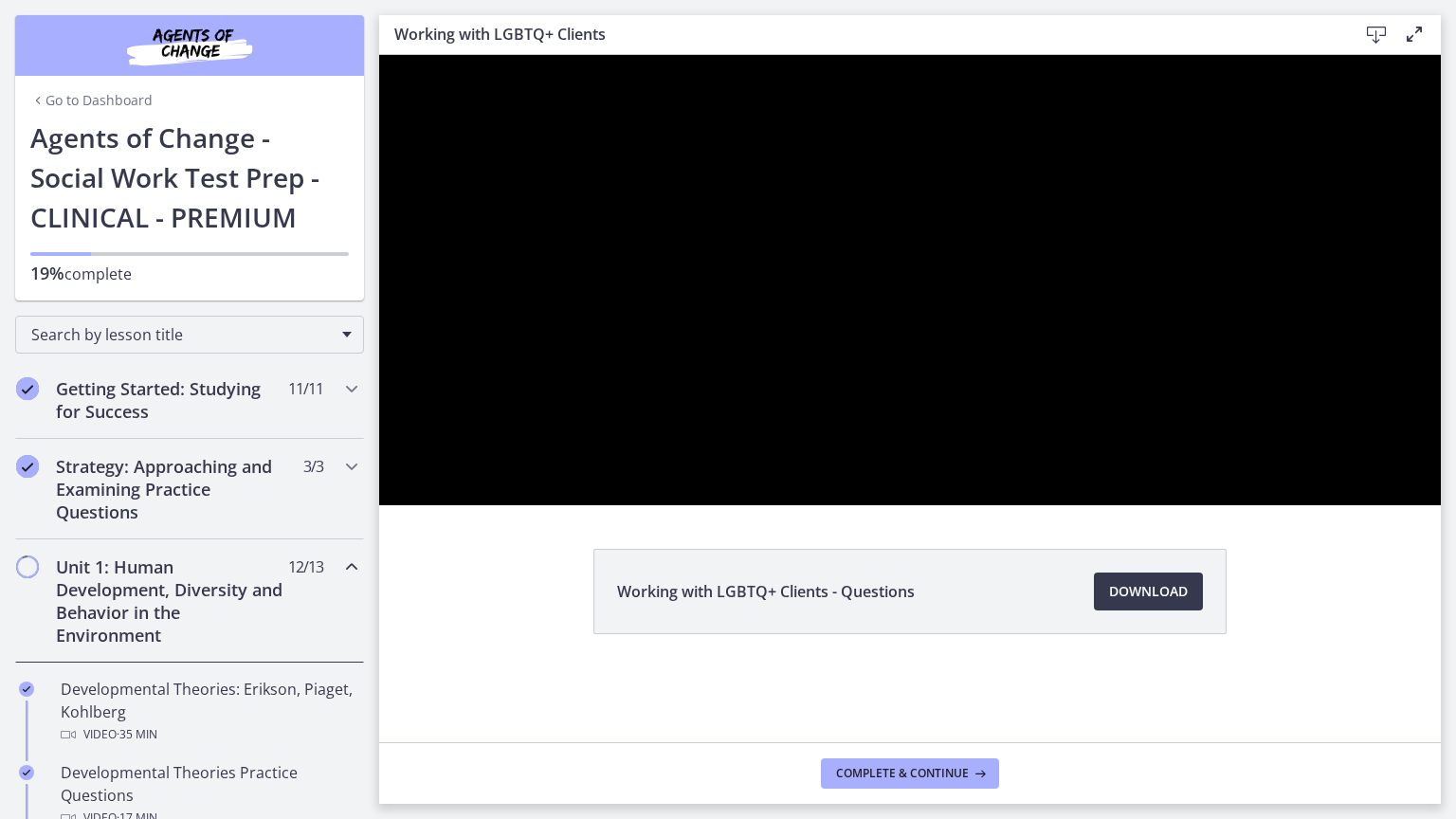 click at bounding box center [910, 280] 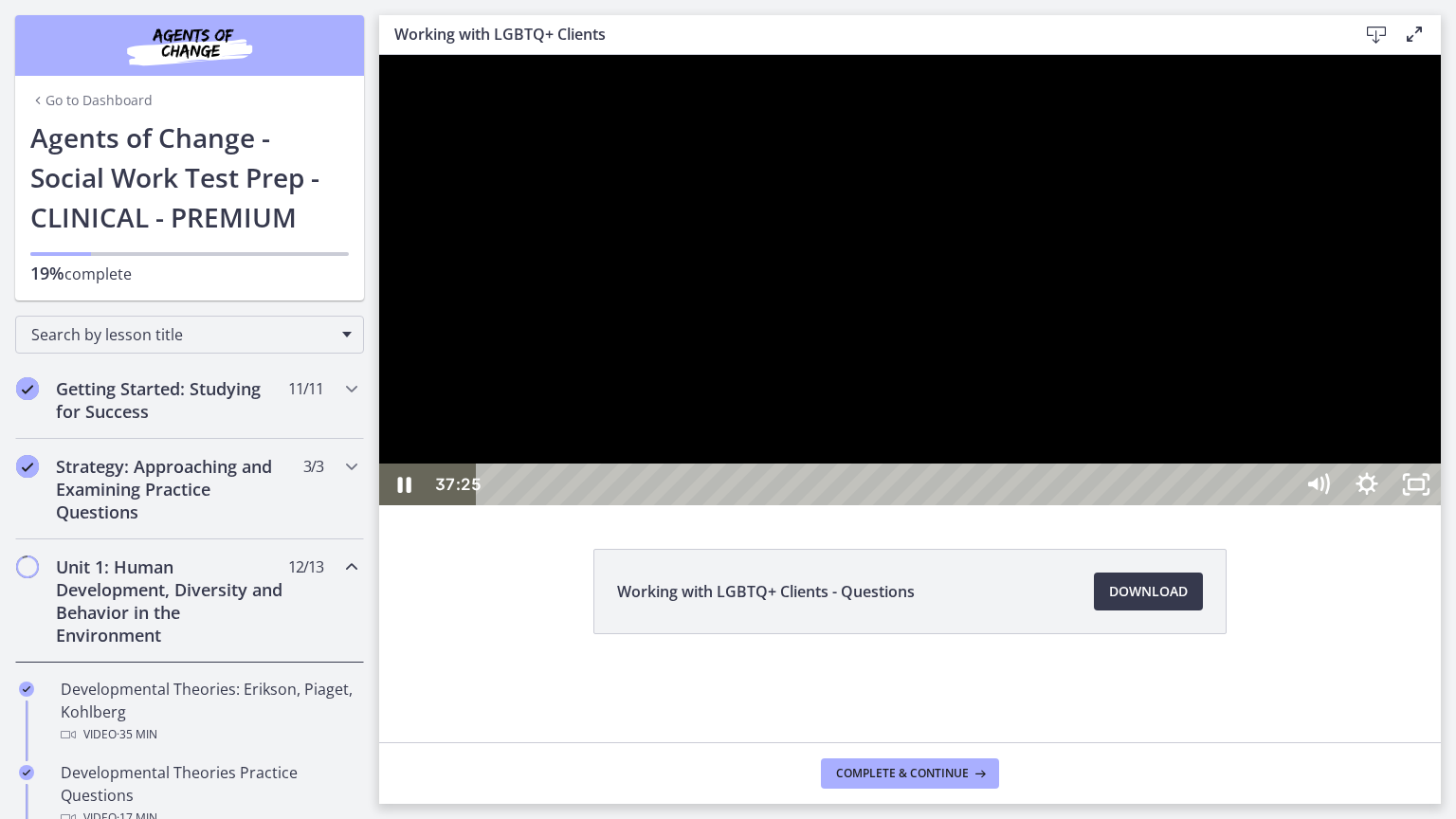 type 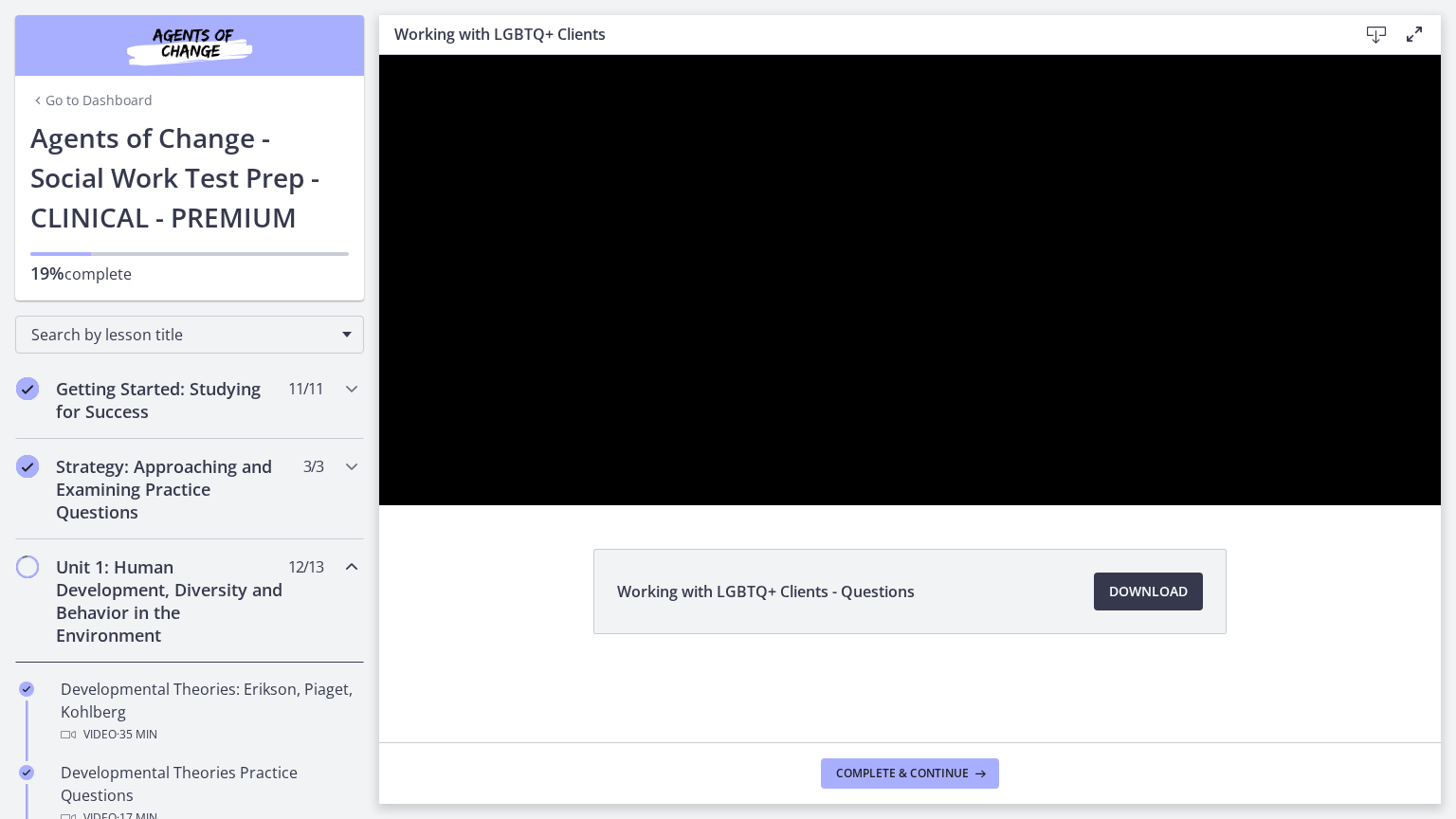 click at bounding box center (910, 280) 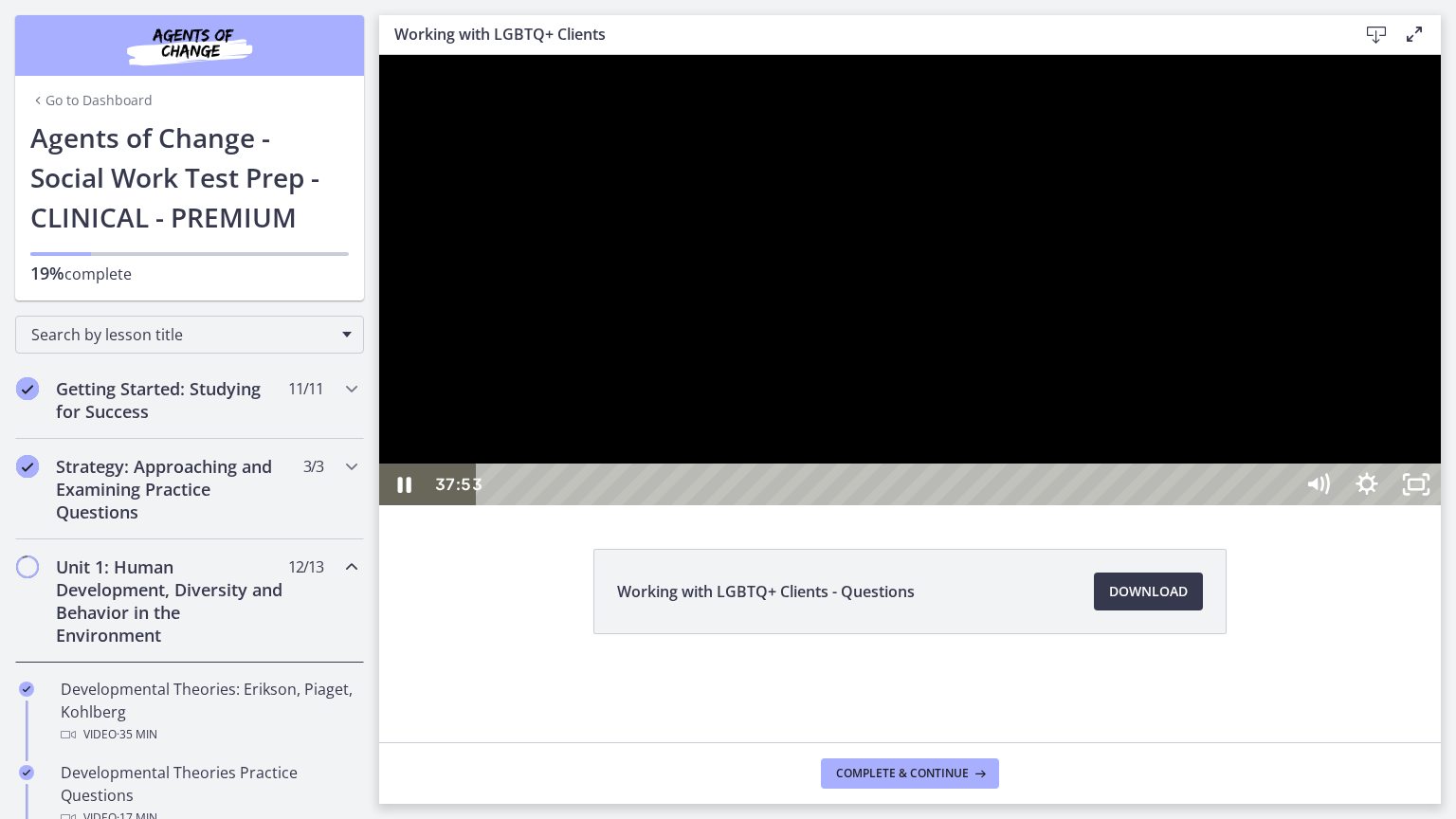 click at bounding box center (910, 280) 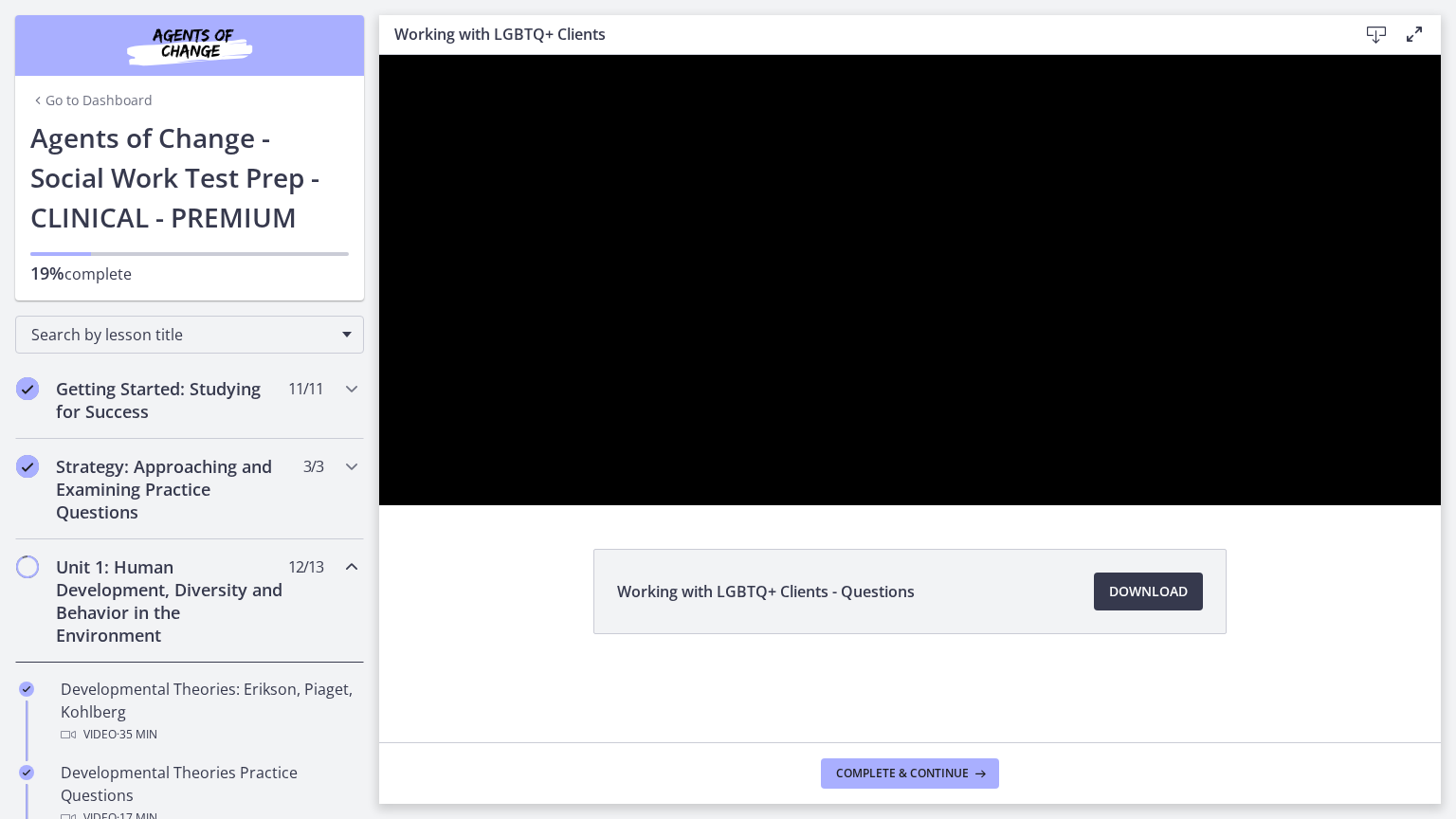 click at bounding box center [910, 280] 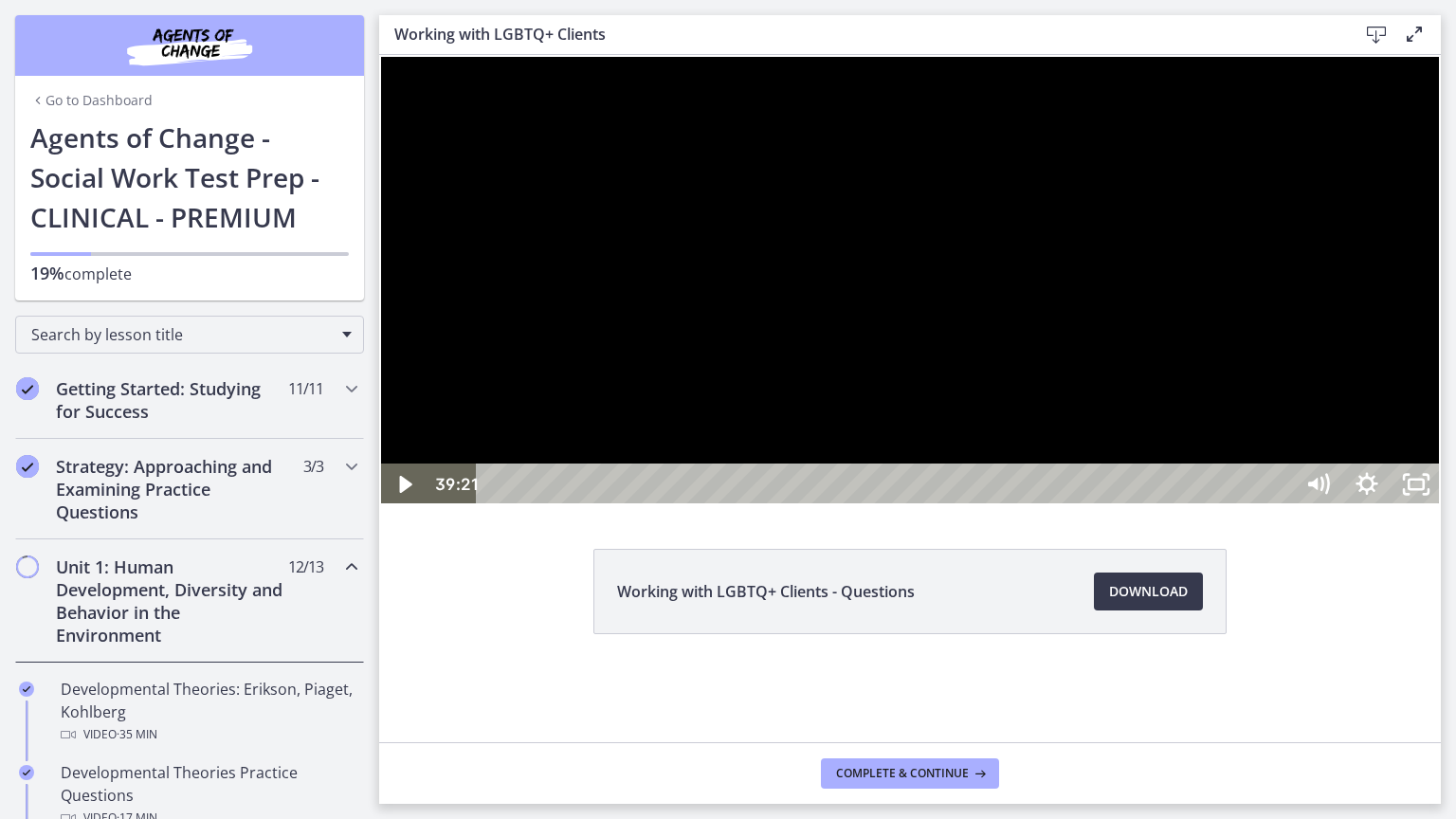 click at bounding box center [379, 55] 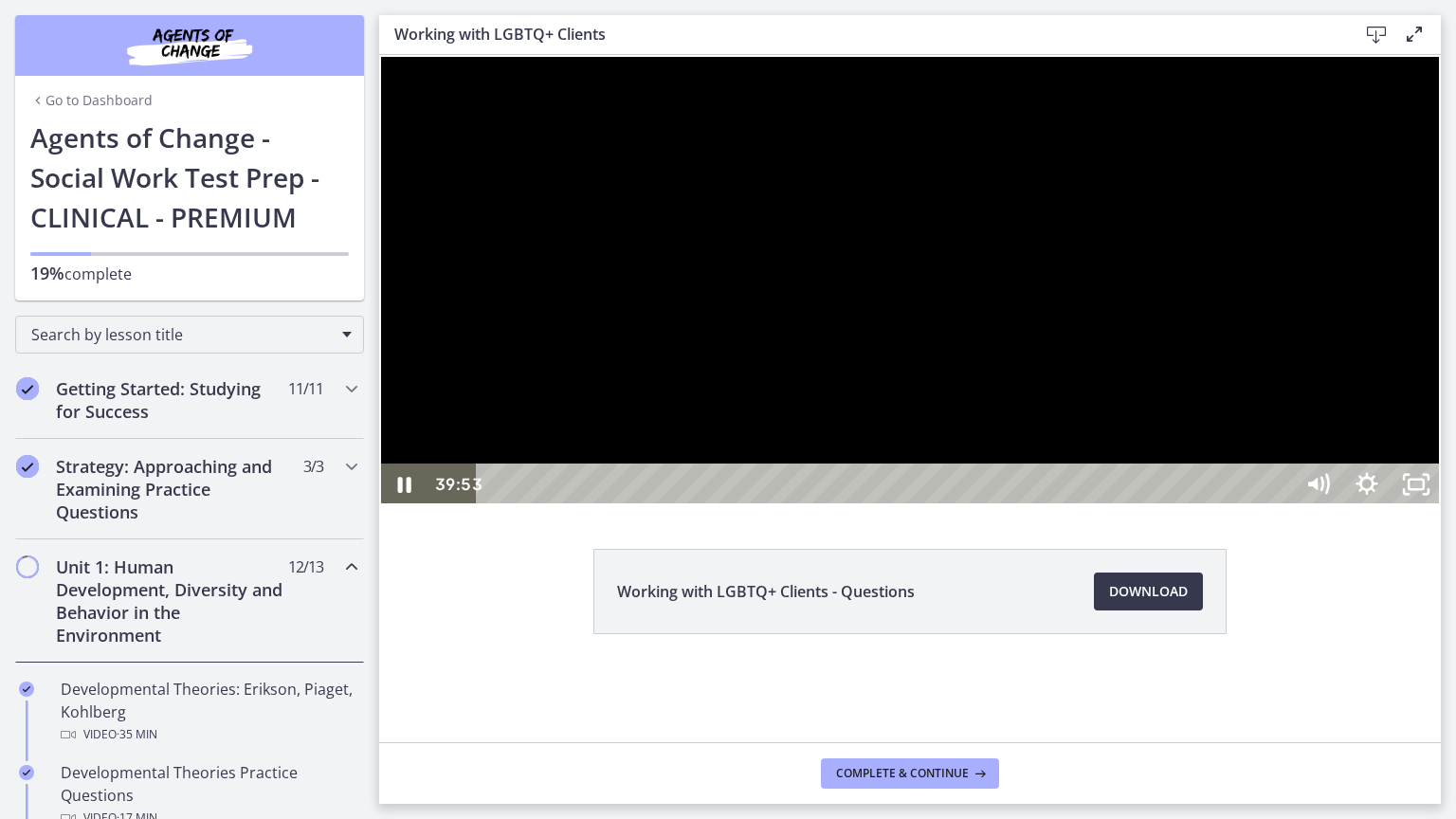 click at bounding box center [379, 55] 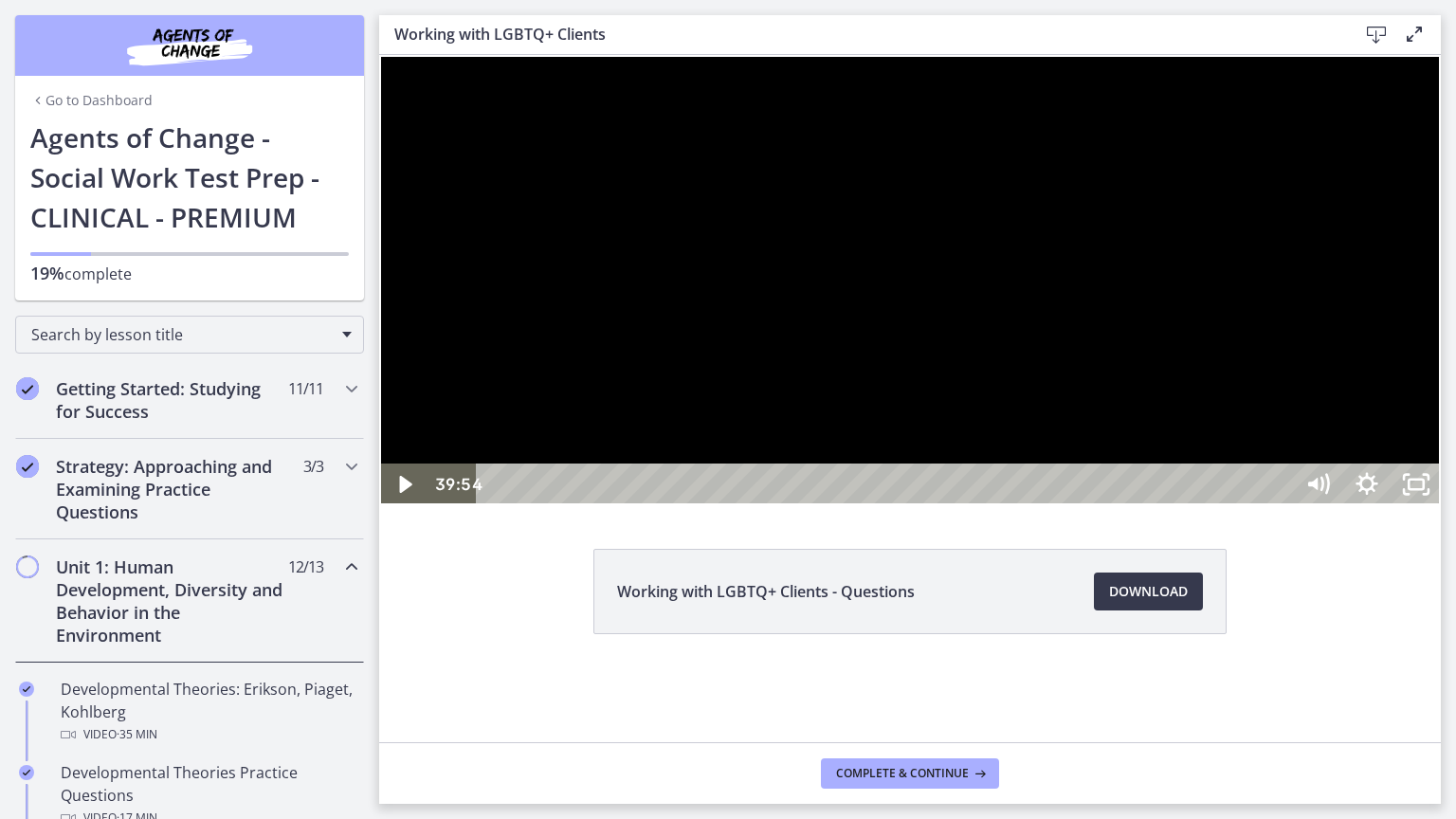 click at bounding box center (379, 55) 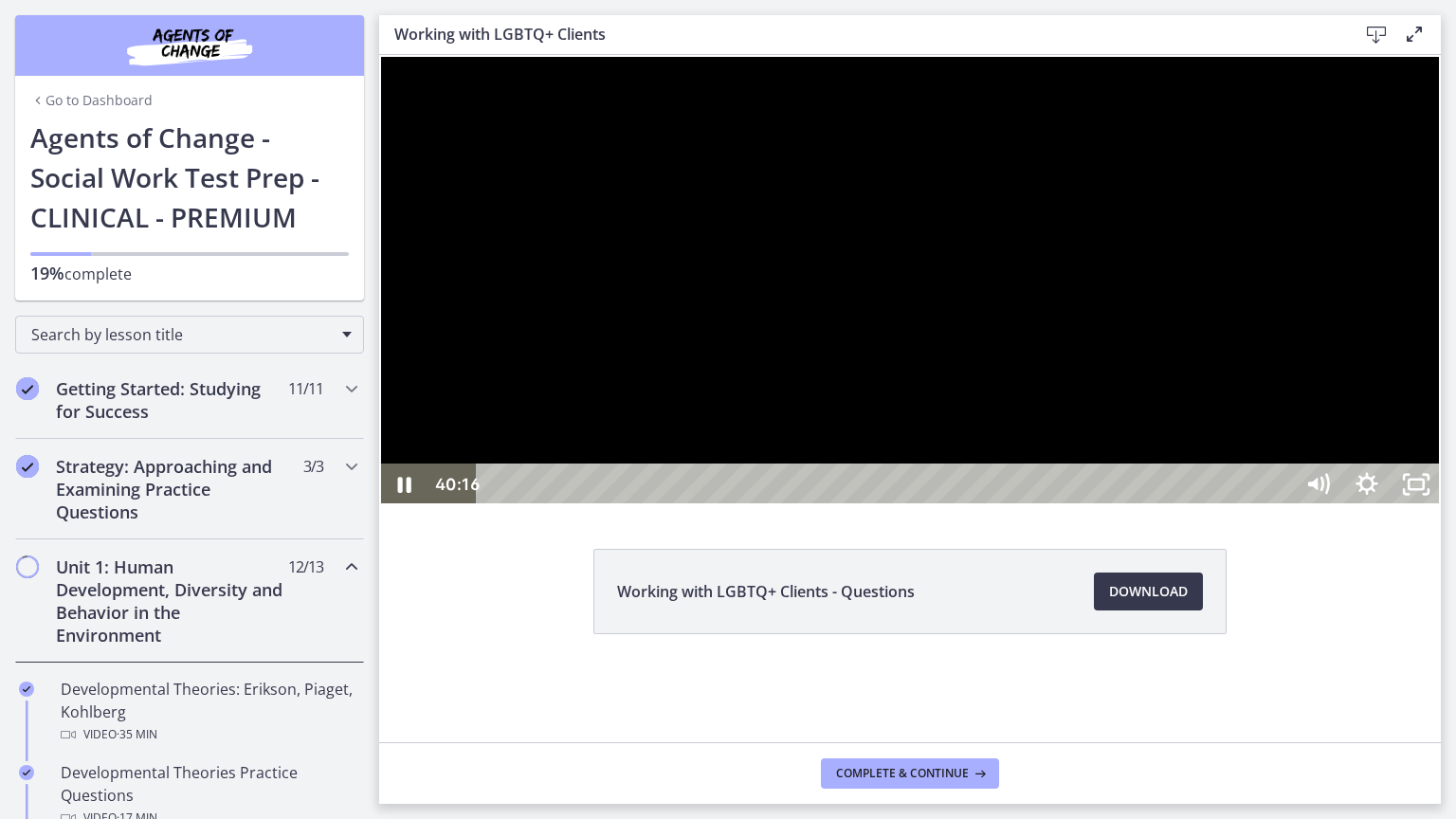 click at bounding box center [379, 55] 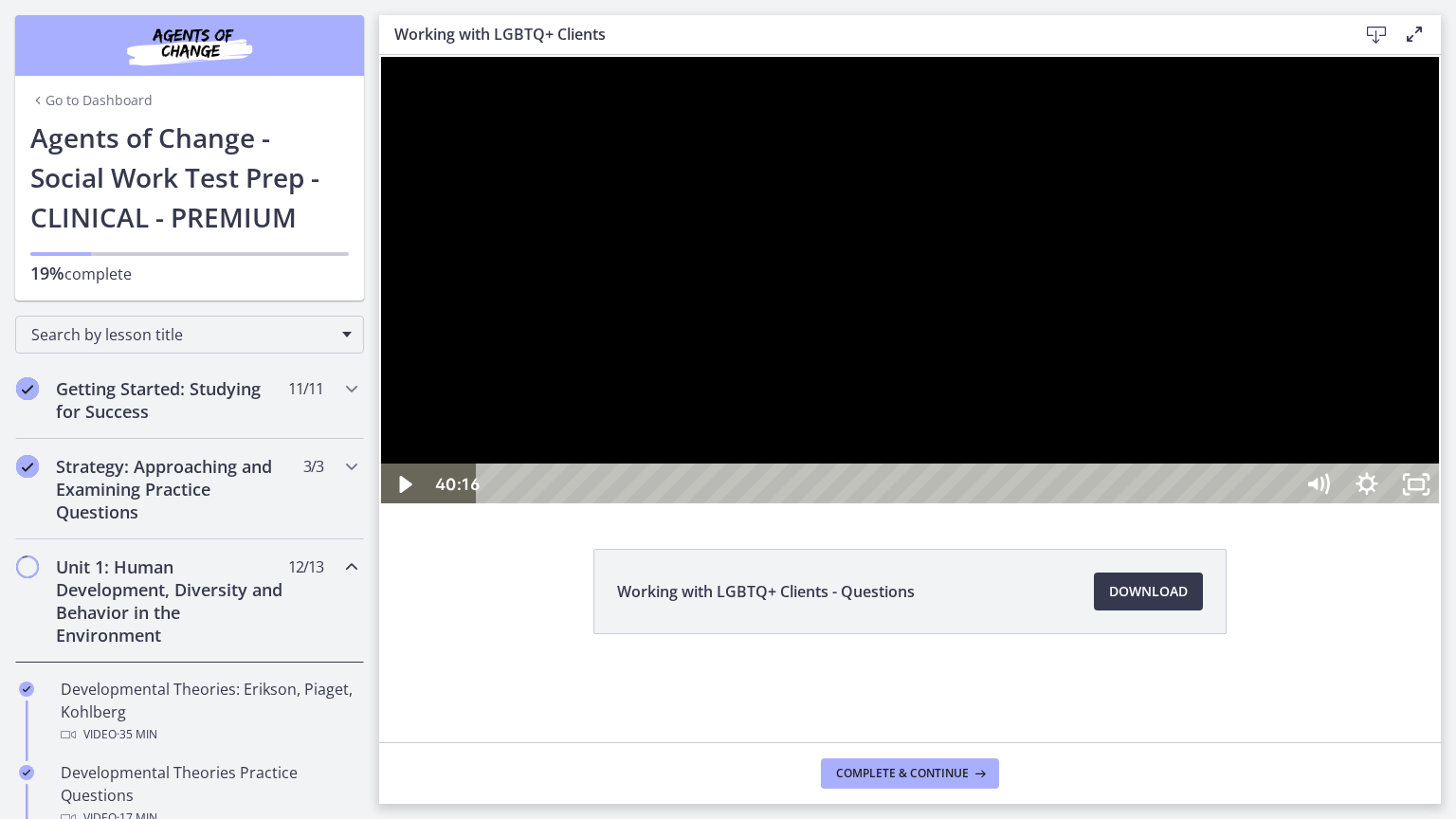 click at bounding box center (379, 55) 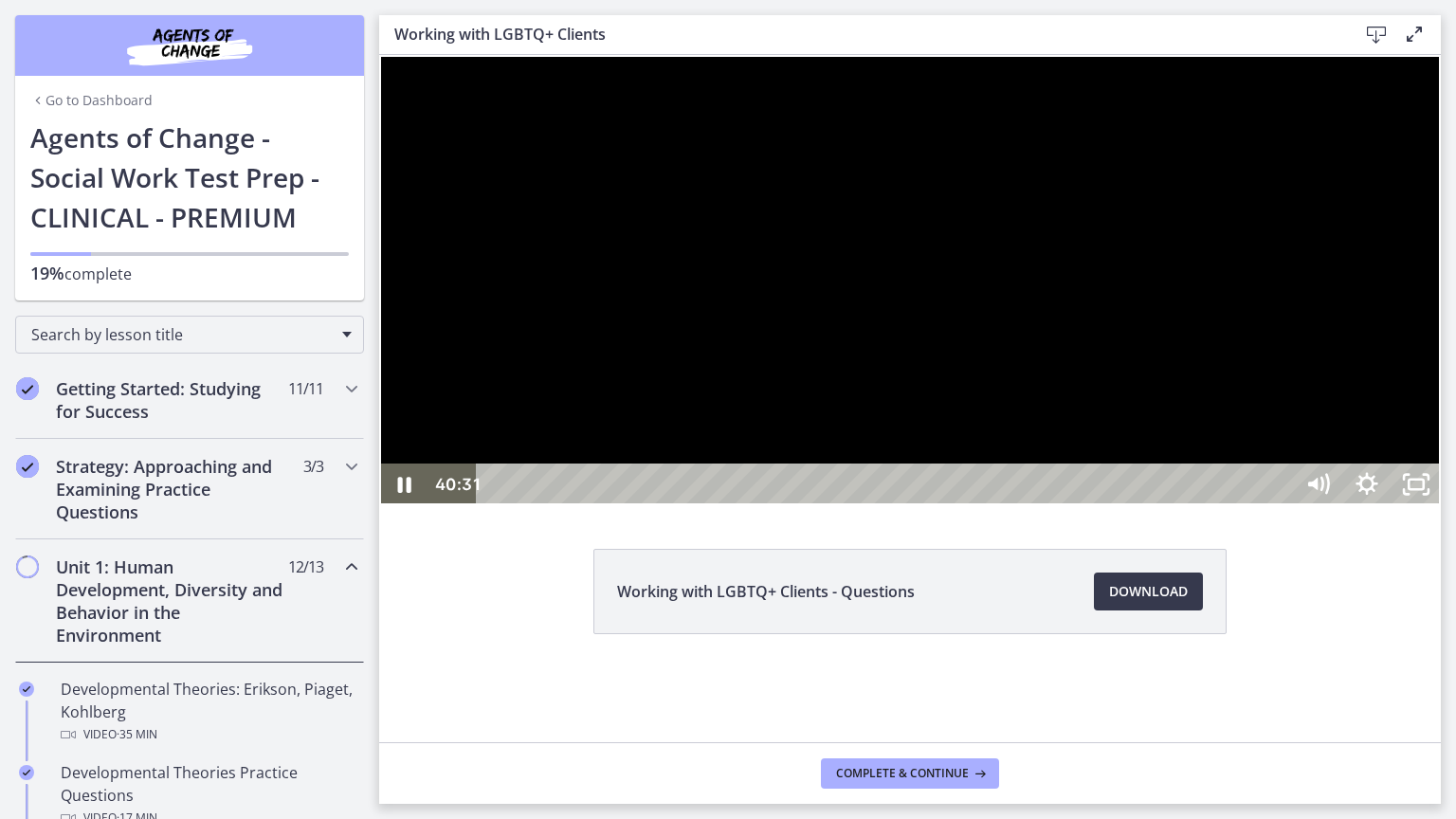 click at bounding box center (379, 55) 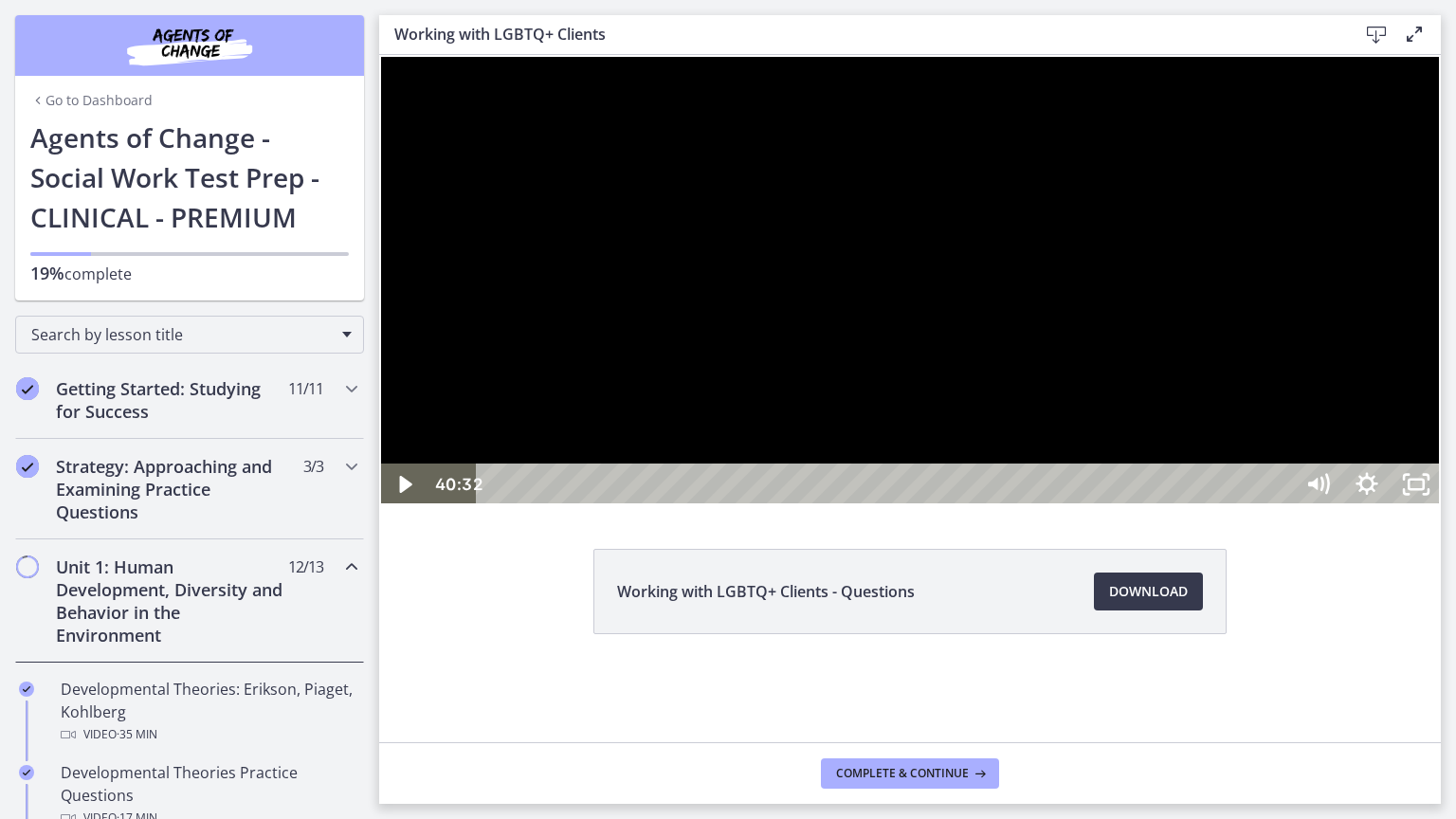 click at bounding box center (379, 55) 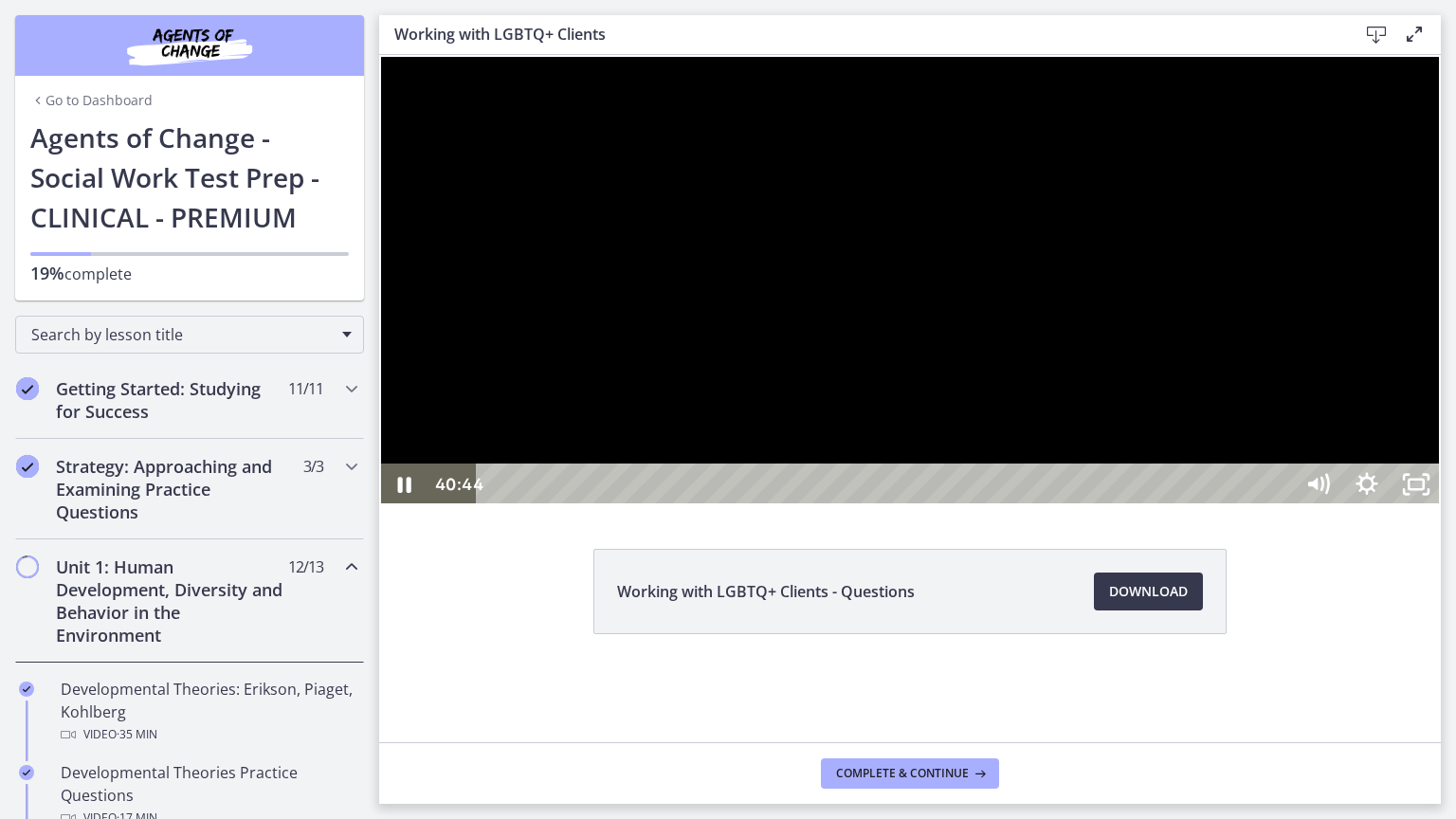 click at bounding box center [379, 55] 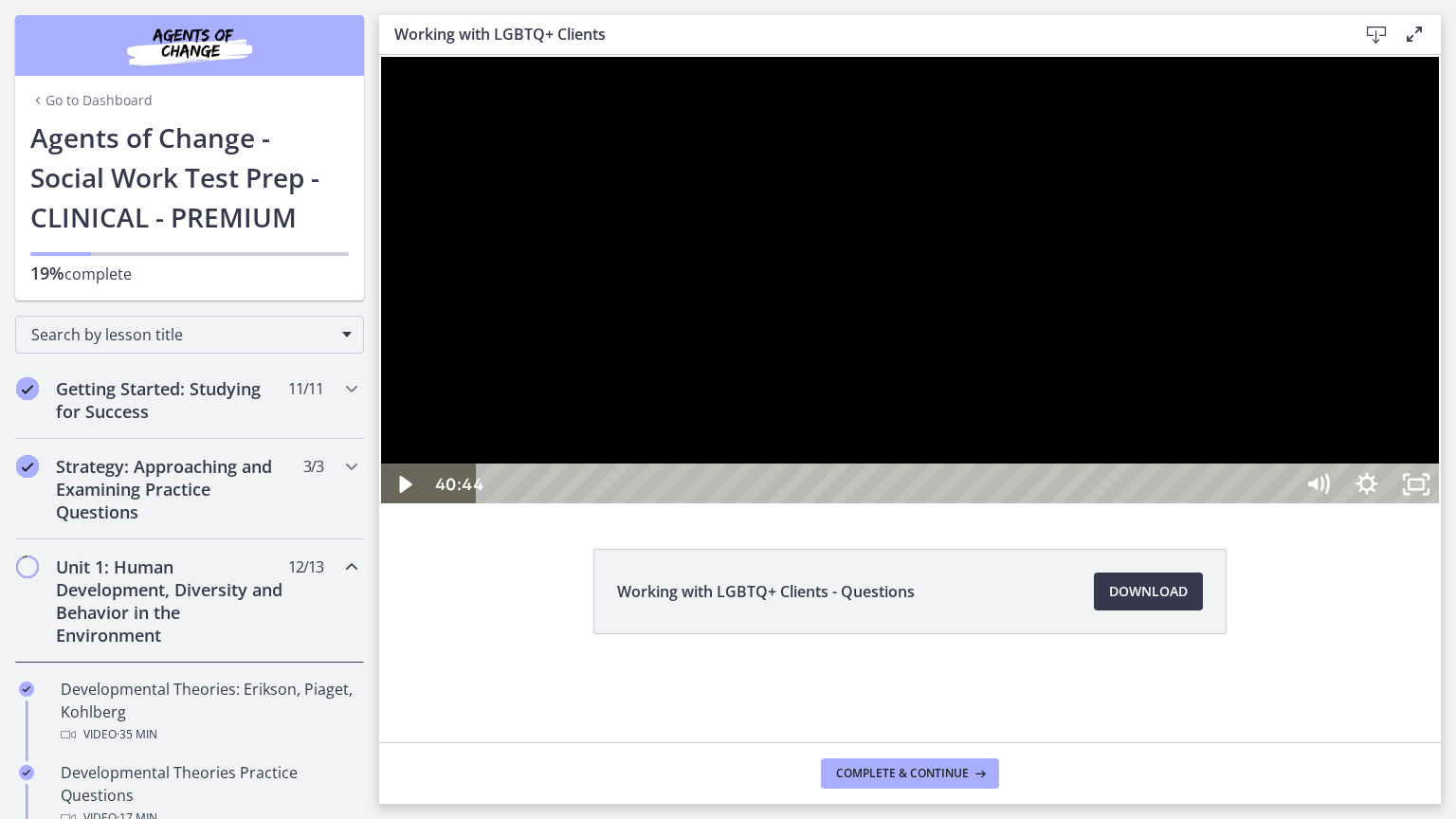 click at bounding box center (379, 55) 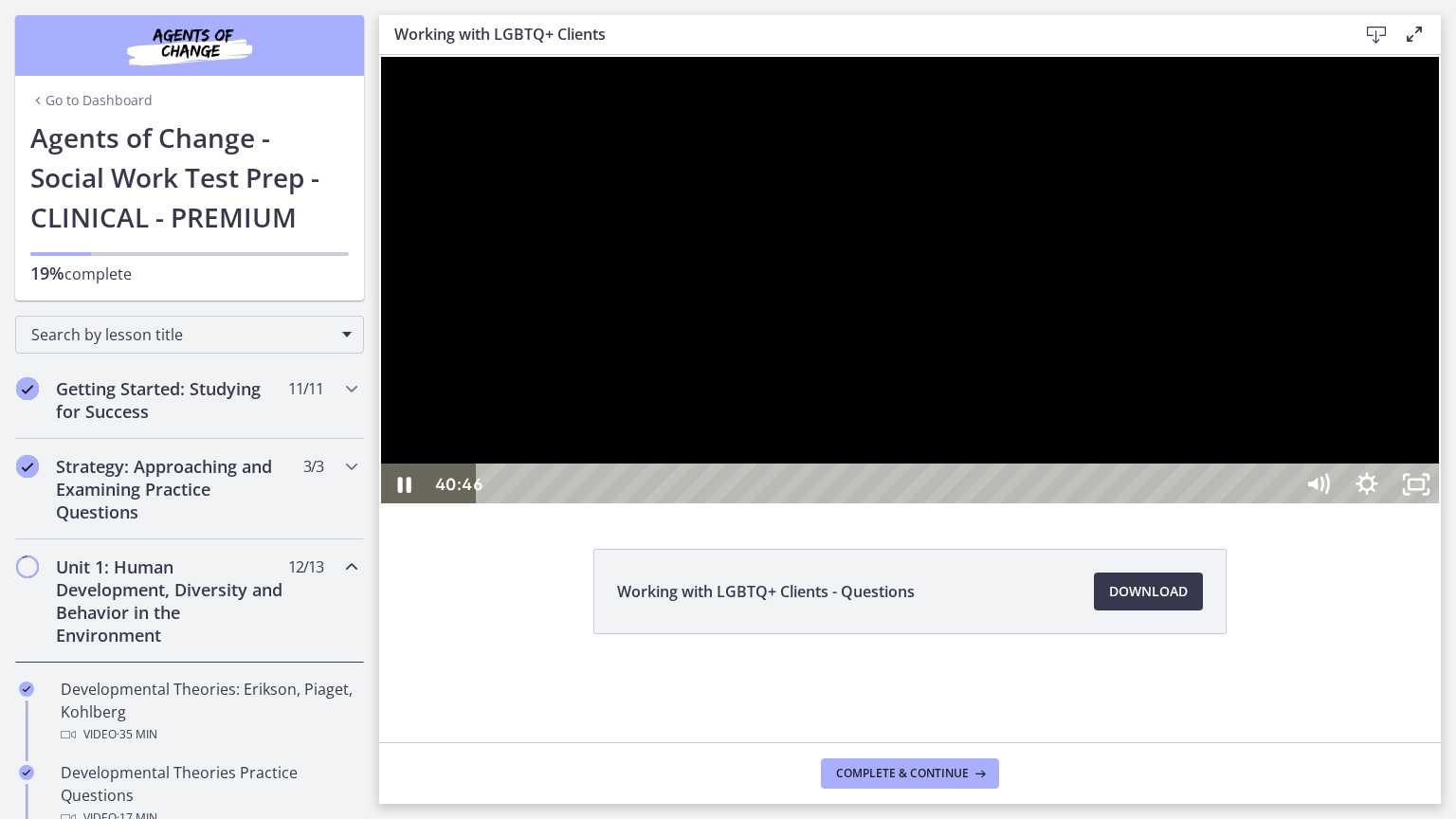 click at bounding box center (379, 55) 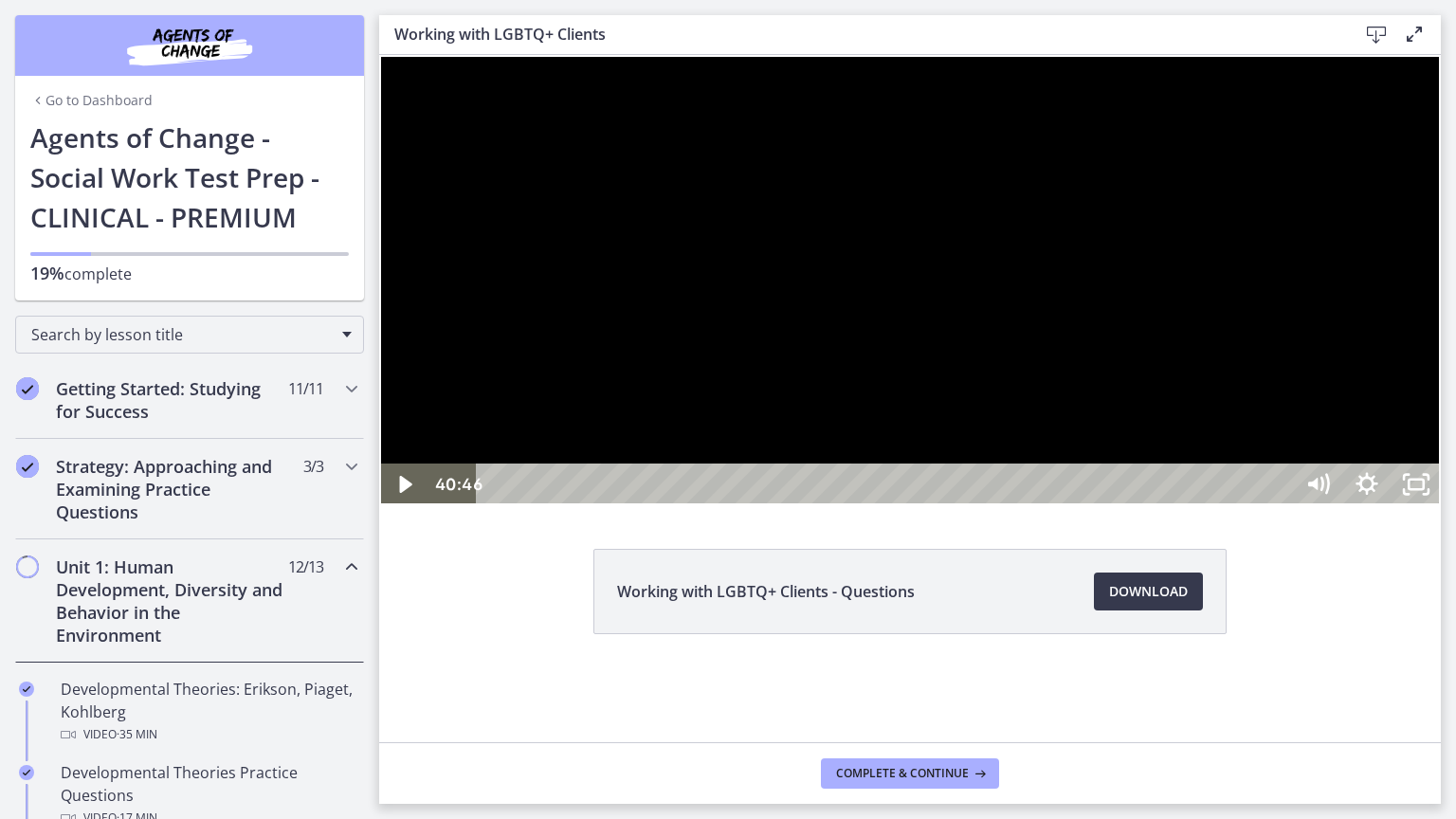 click at bounding box center (379, 55) 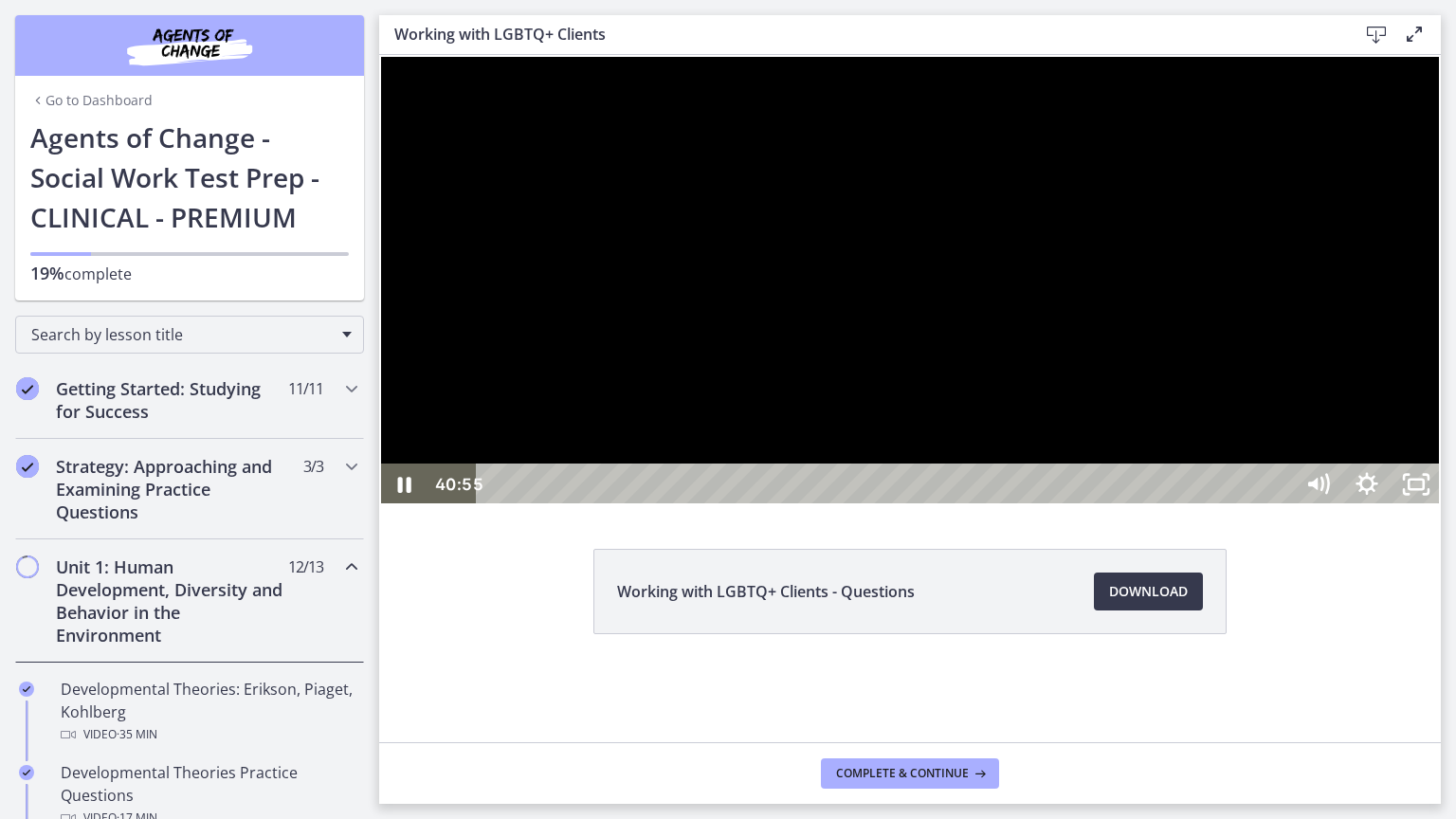 click at bounding box center [379, 55] 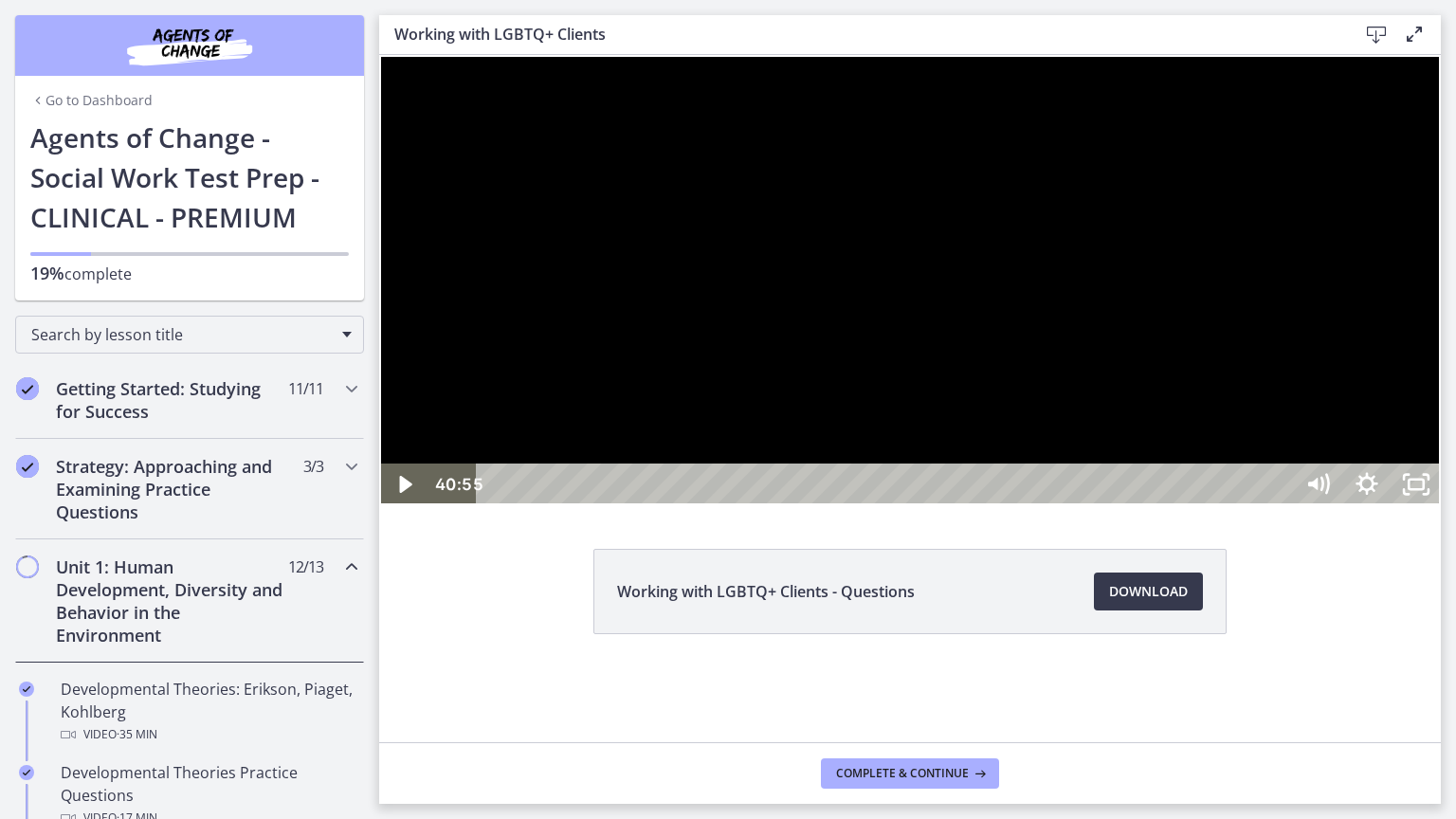 click at bounding box center [379, 55] 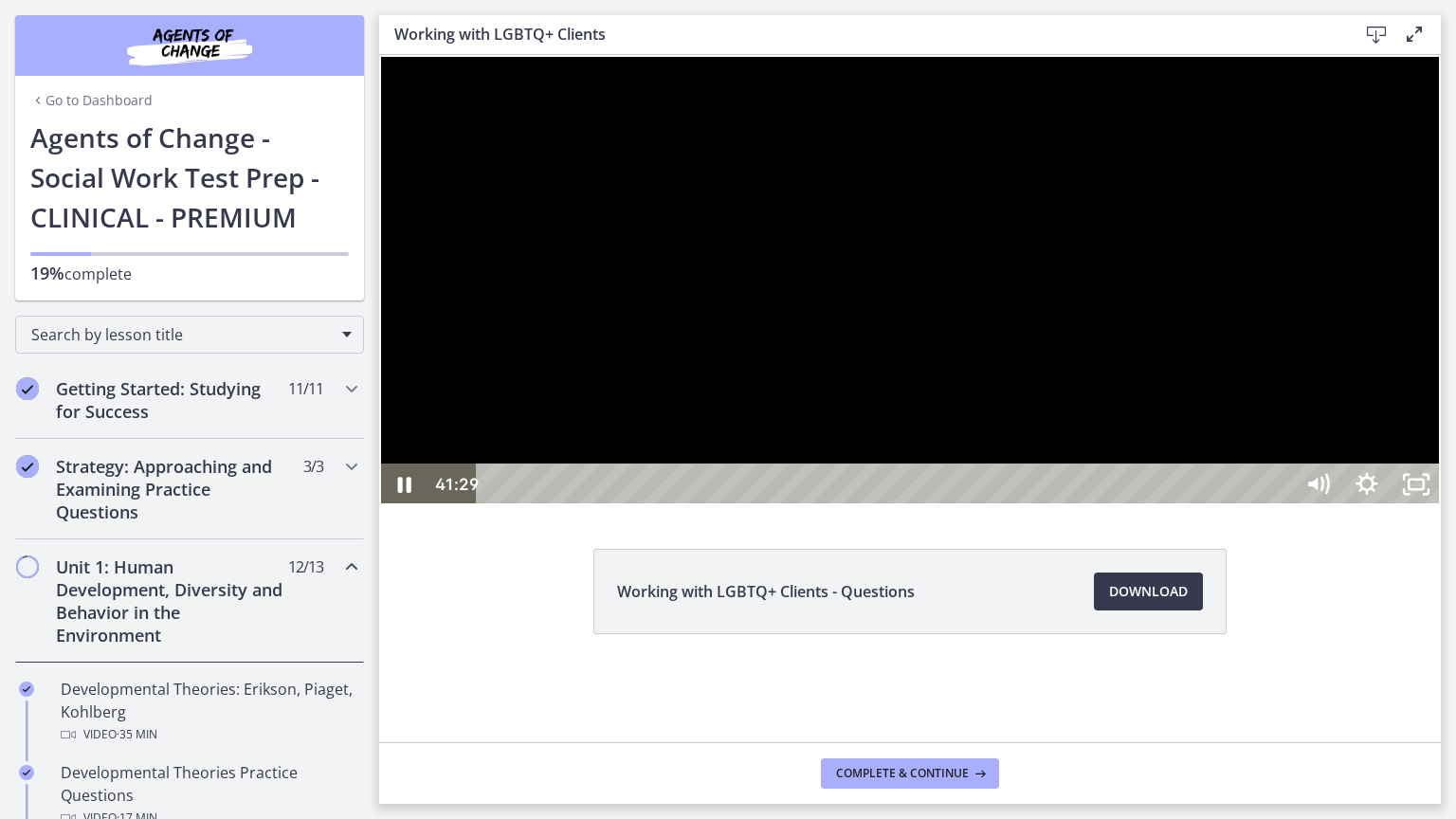 click at bounding box center (379, 55) 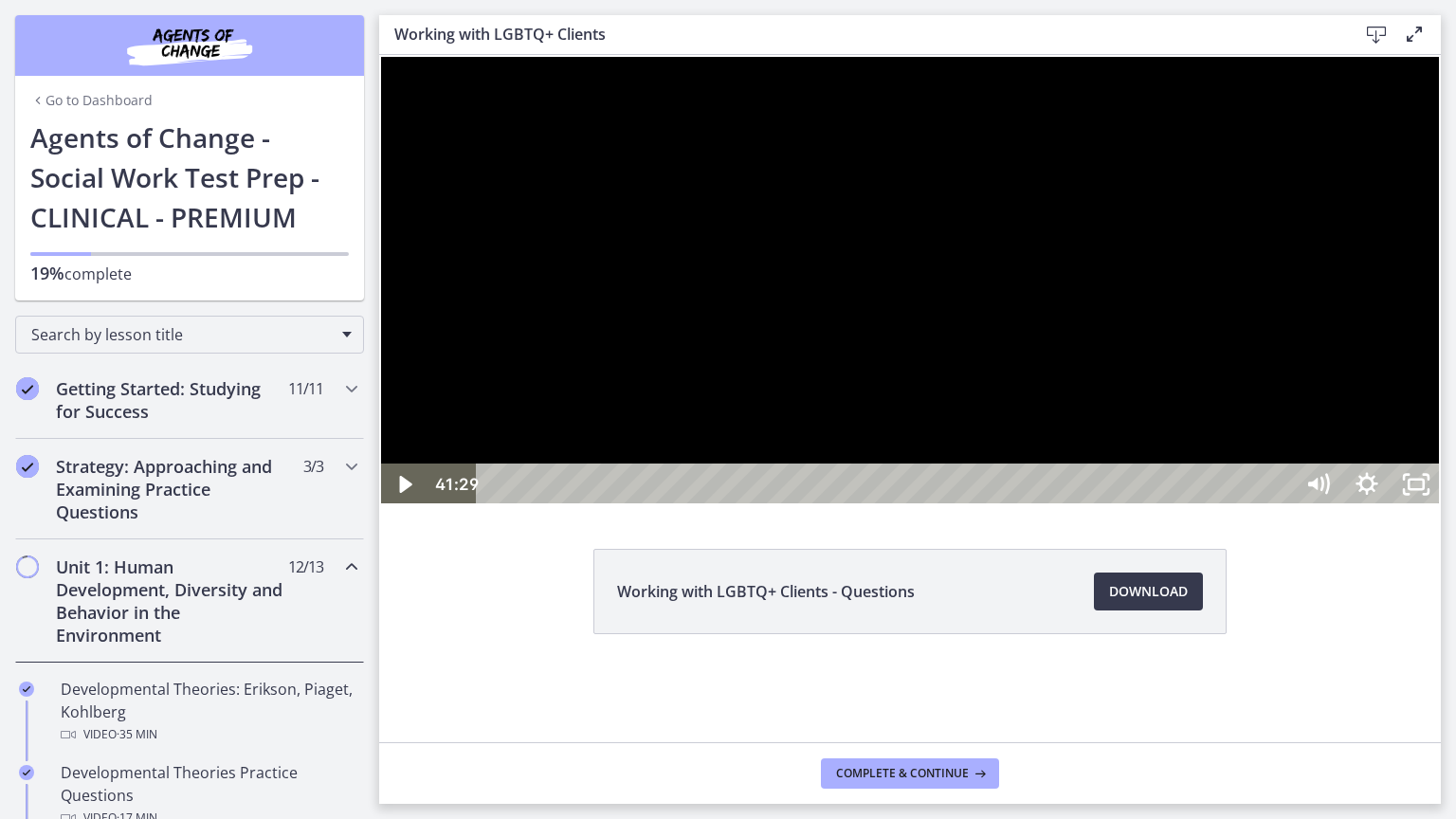 click at bounding box center [379, 55] 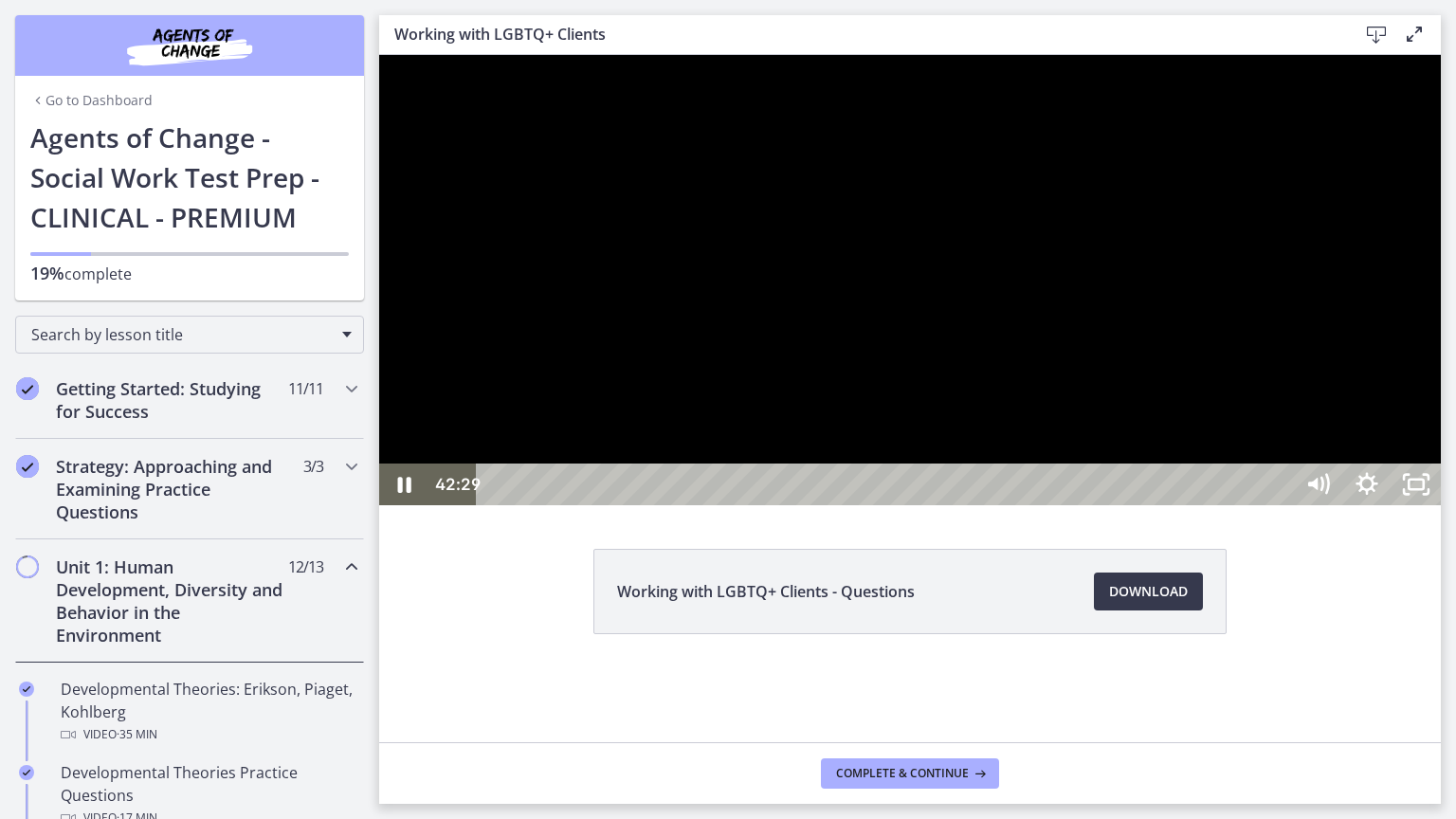 click at bounding box center (910, 280) 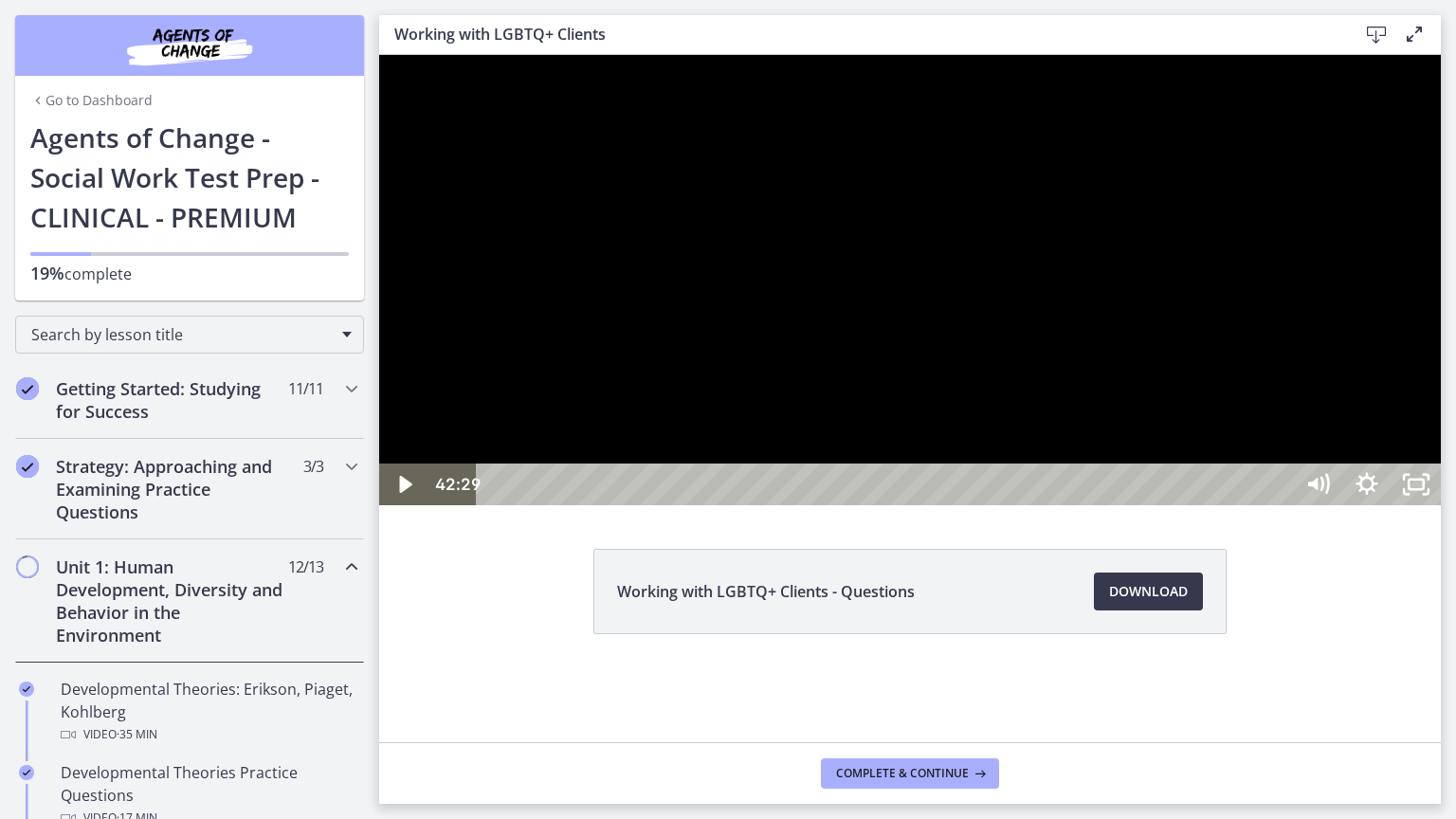 click at bounding box center [379, 55] 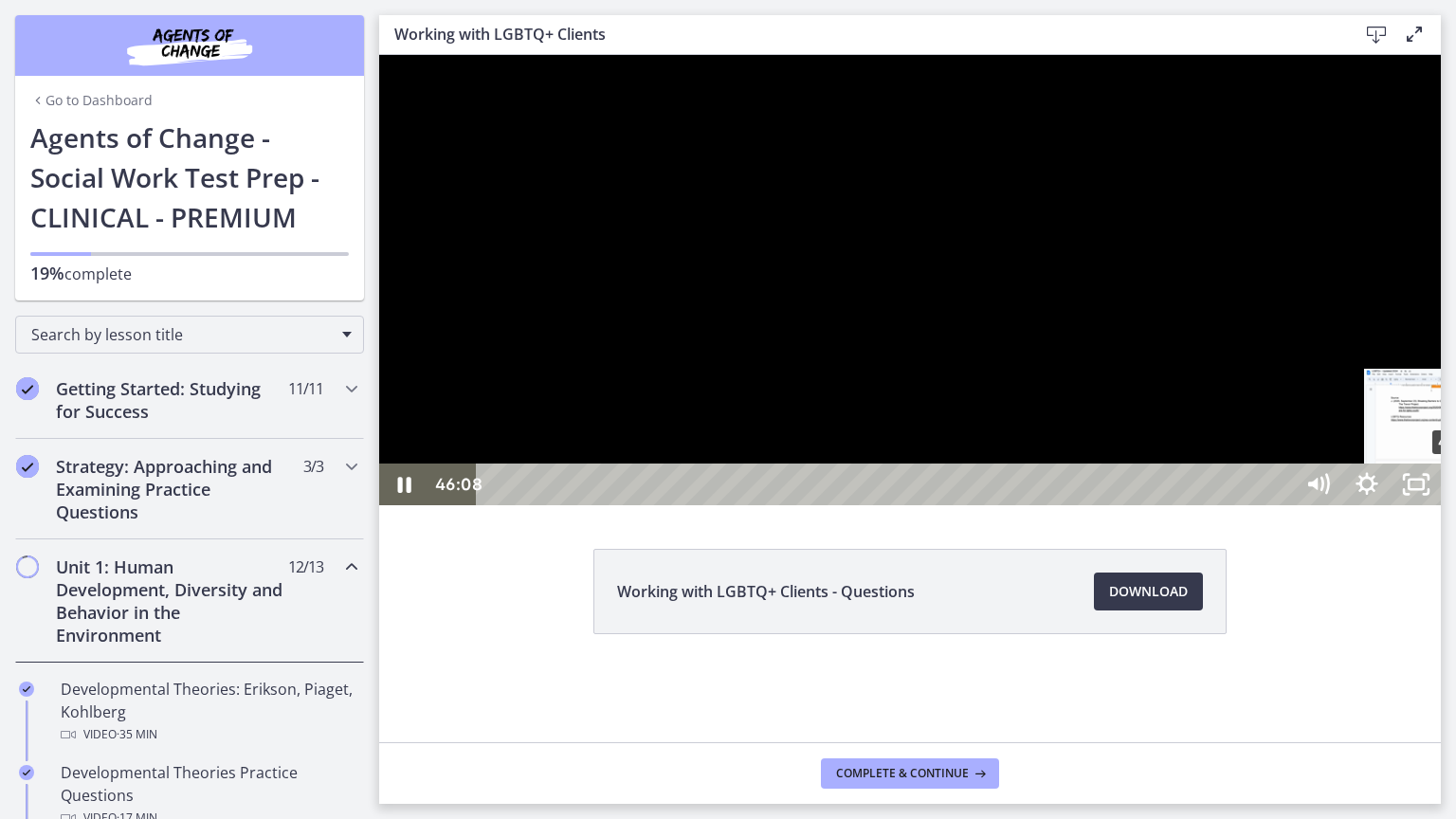 click on "46:08" at bounding box center [887, 484] 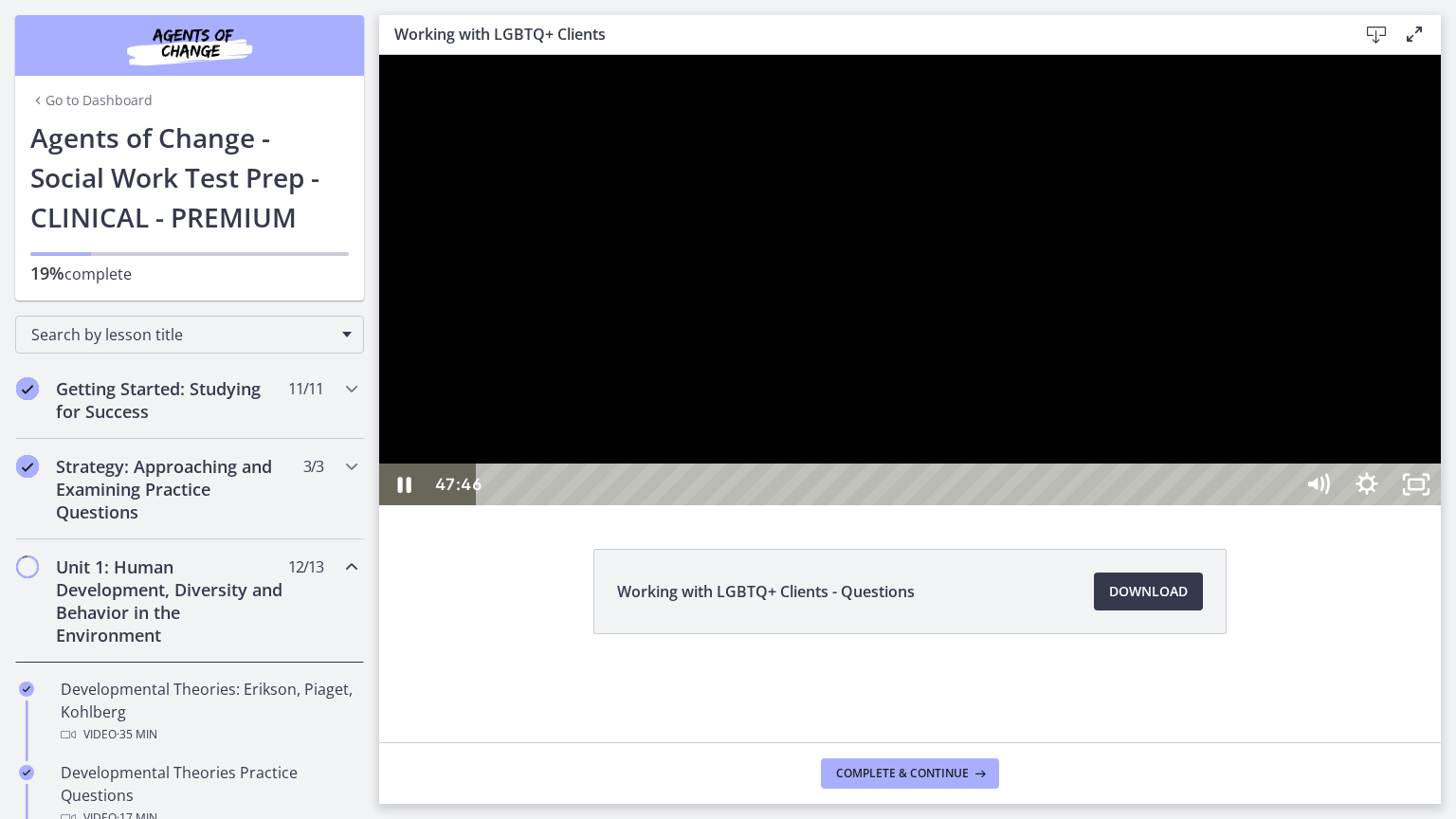 click at bounding box center (910, 280) 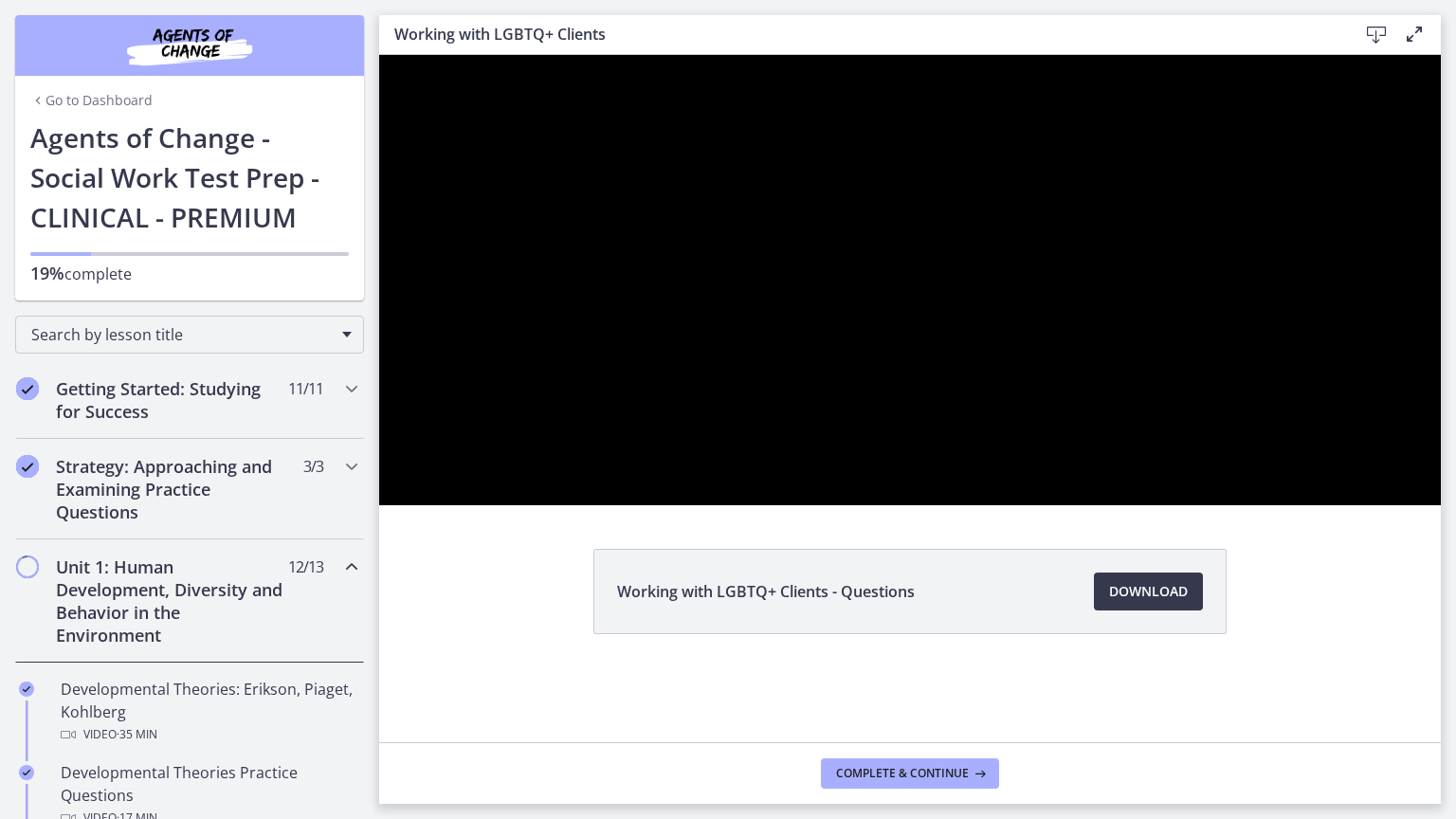 click at bounding box center (910, 280) 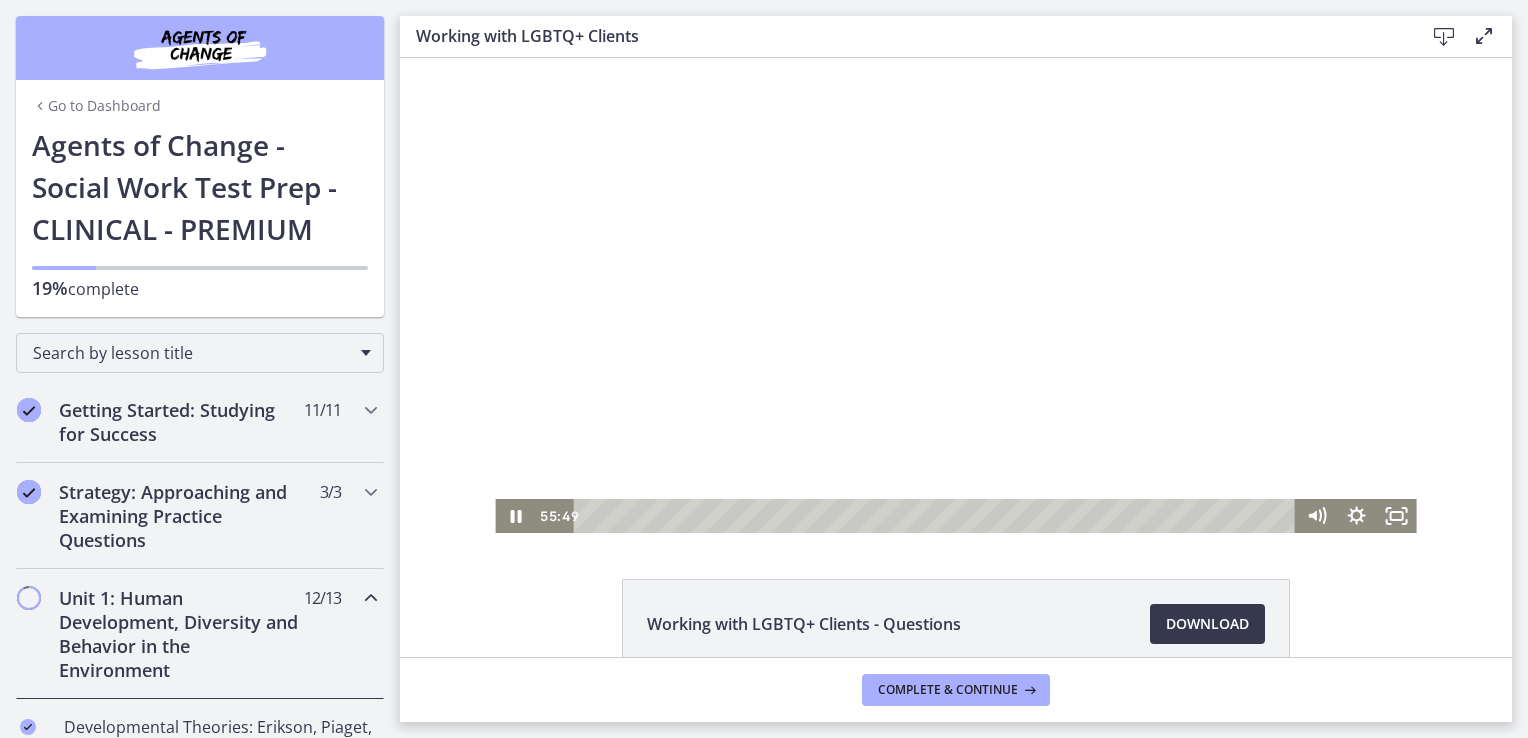 click at bounding box center (955, 295) 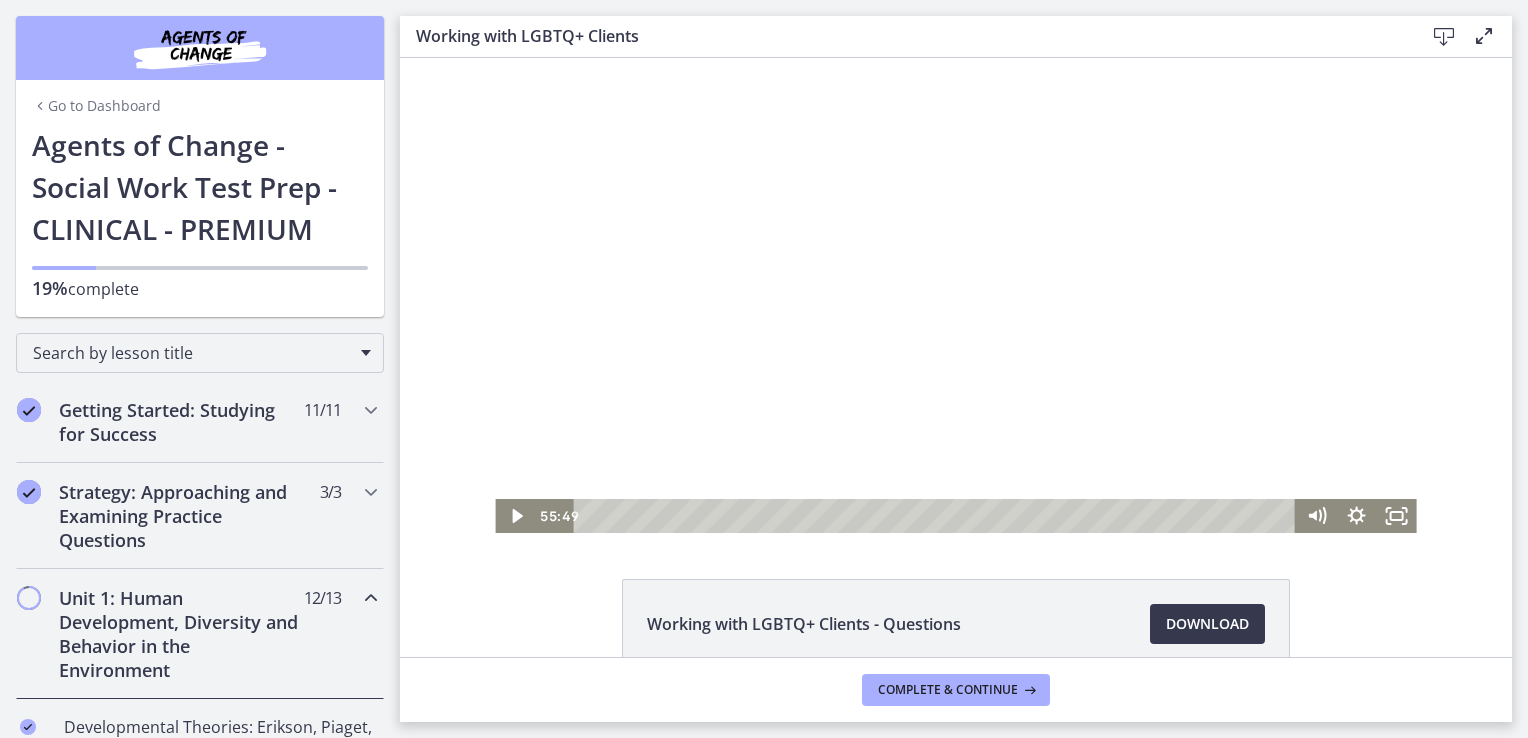 click at bounding box center [955, 295] 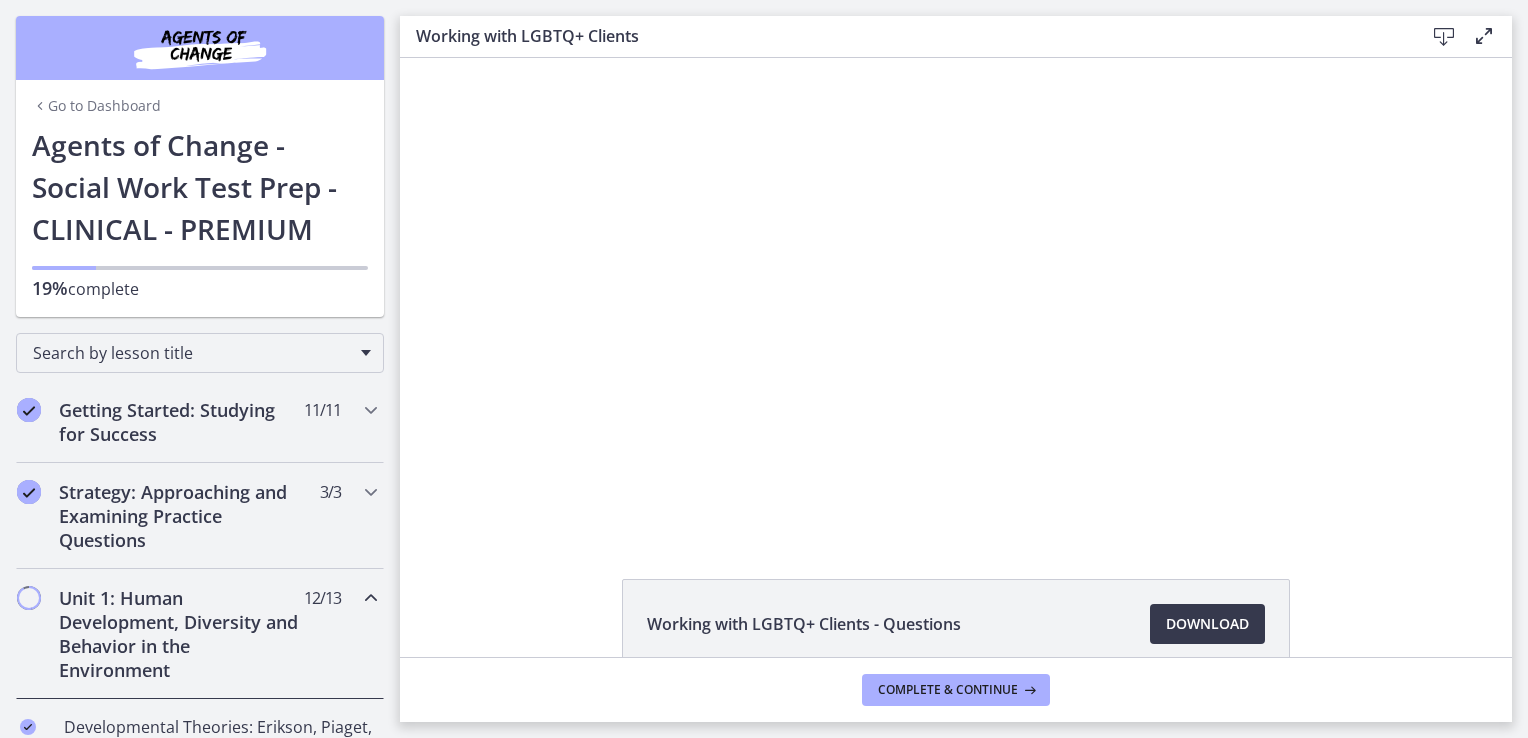 scroll, scrollTop: 0, scrollLeft: 0, axis: both 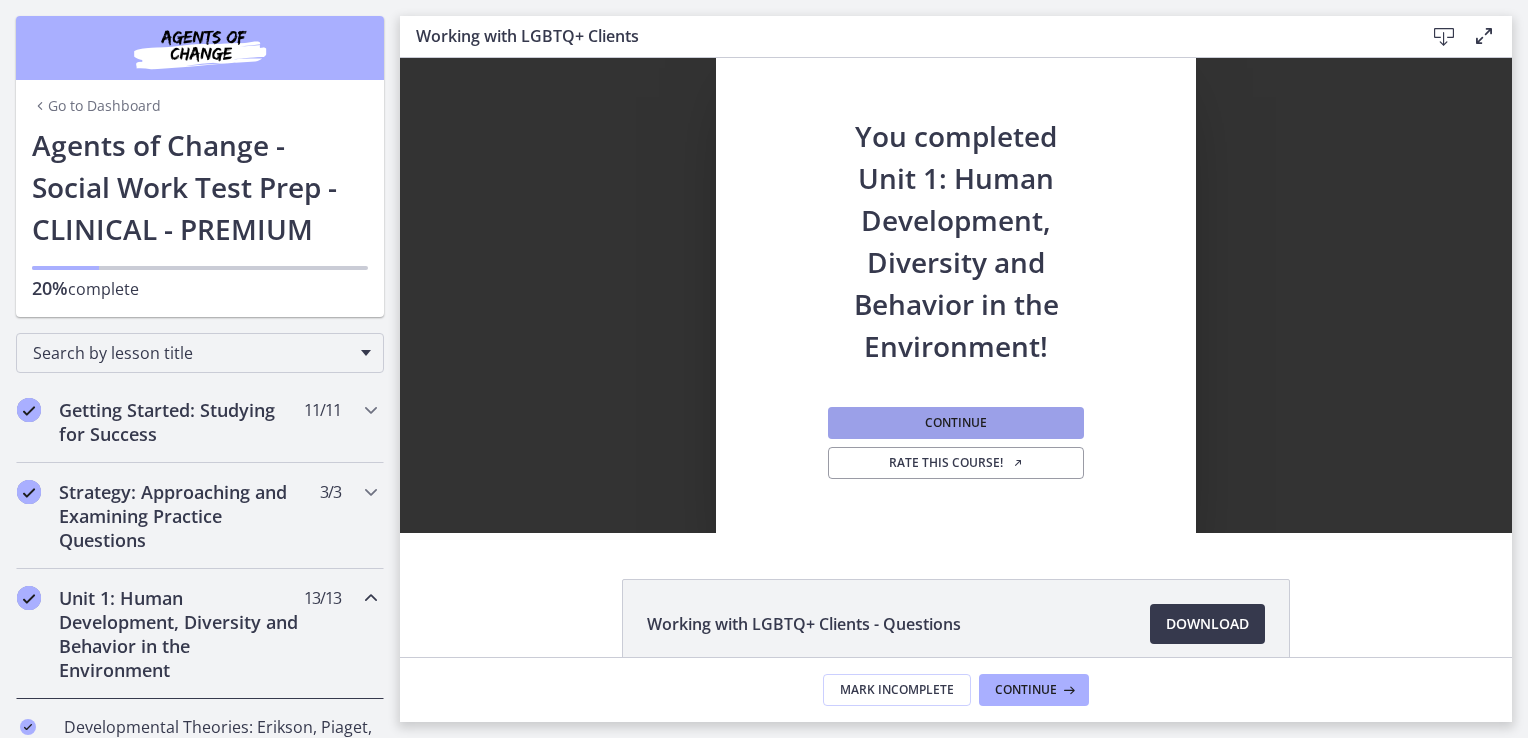 click on "Continue" at bounding box center (956, 423) 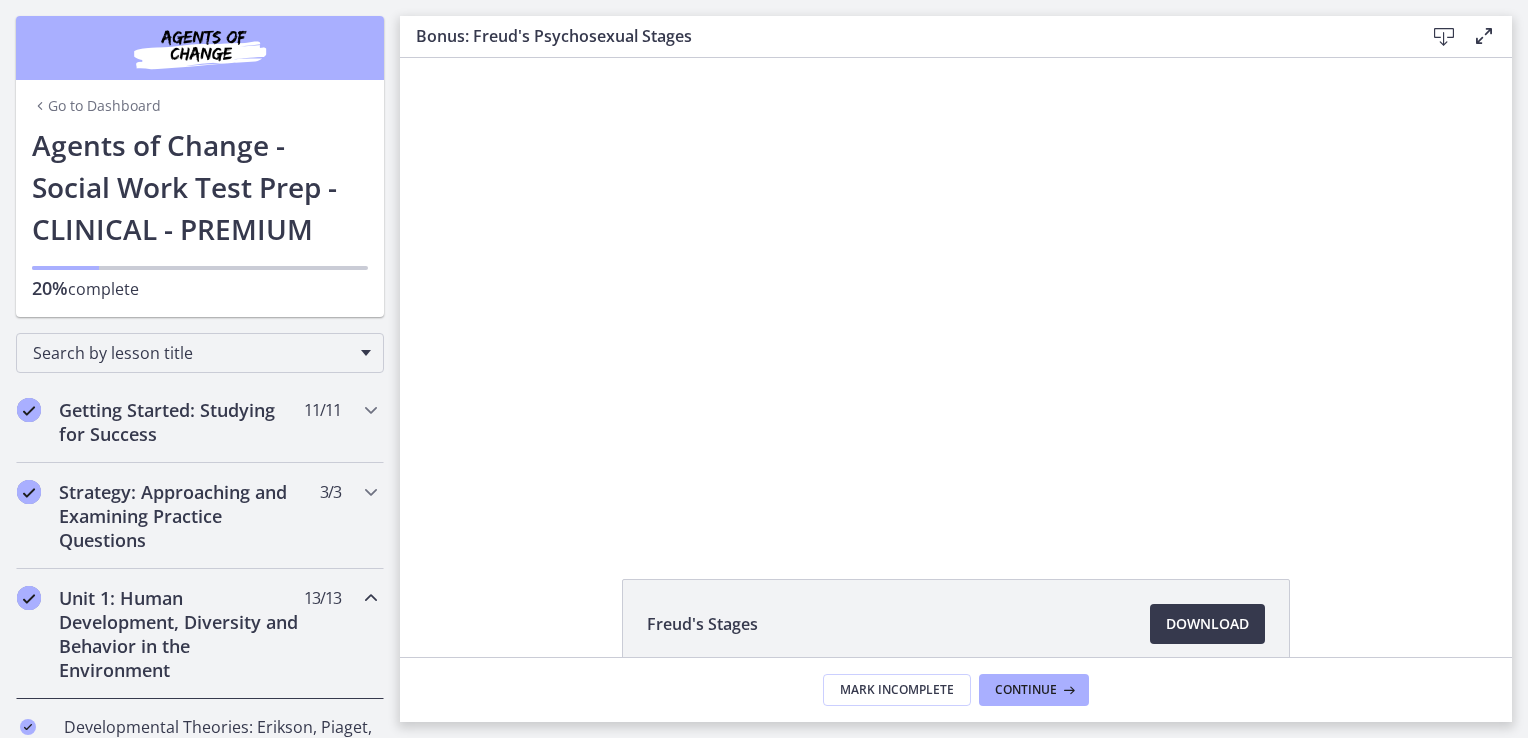 scroll, scrollTop: 0, scrollLeft: 0, axis: both 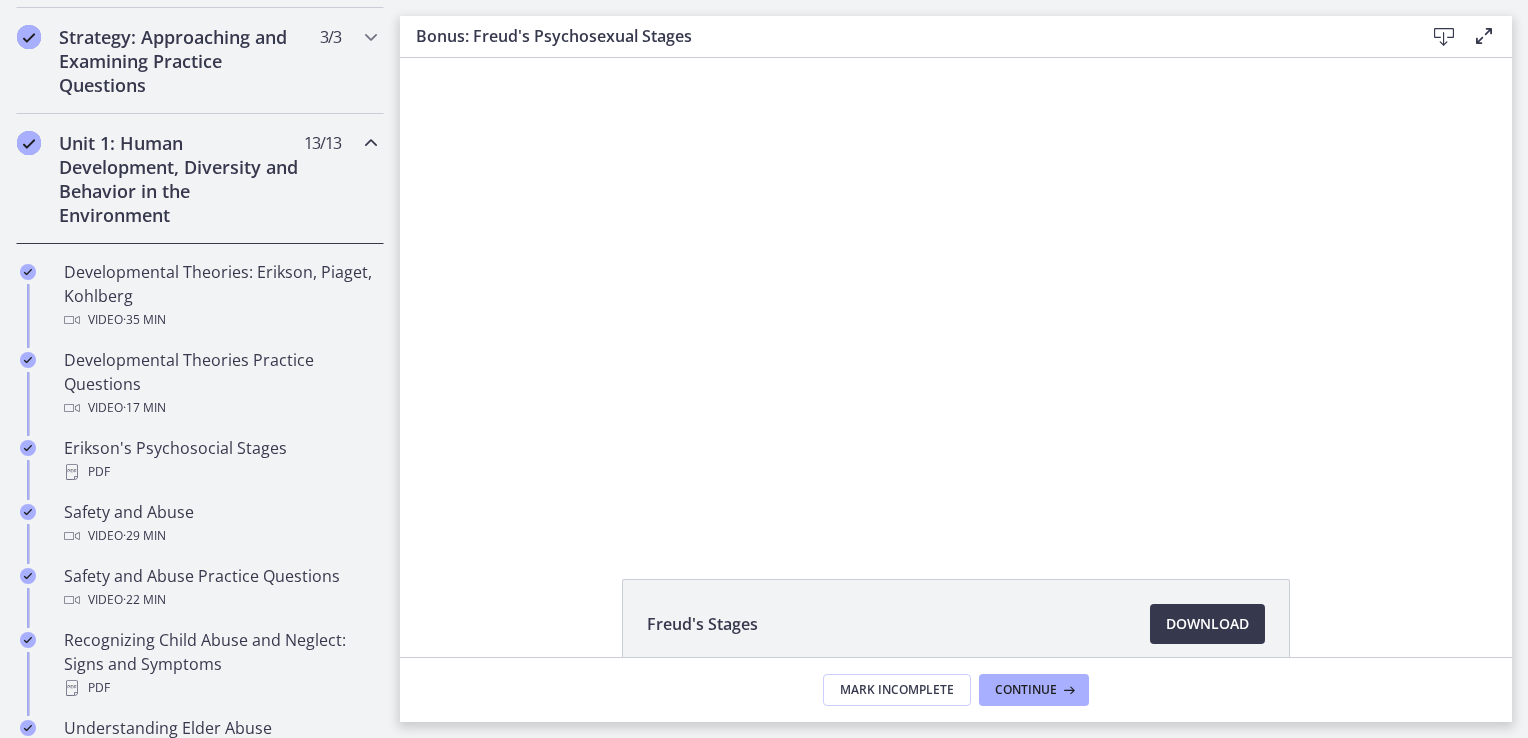 click on "Unit 1: Human Development, Diversity and Behavior in the Environment" at bounding box center (181, 179) 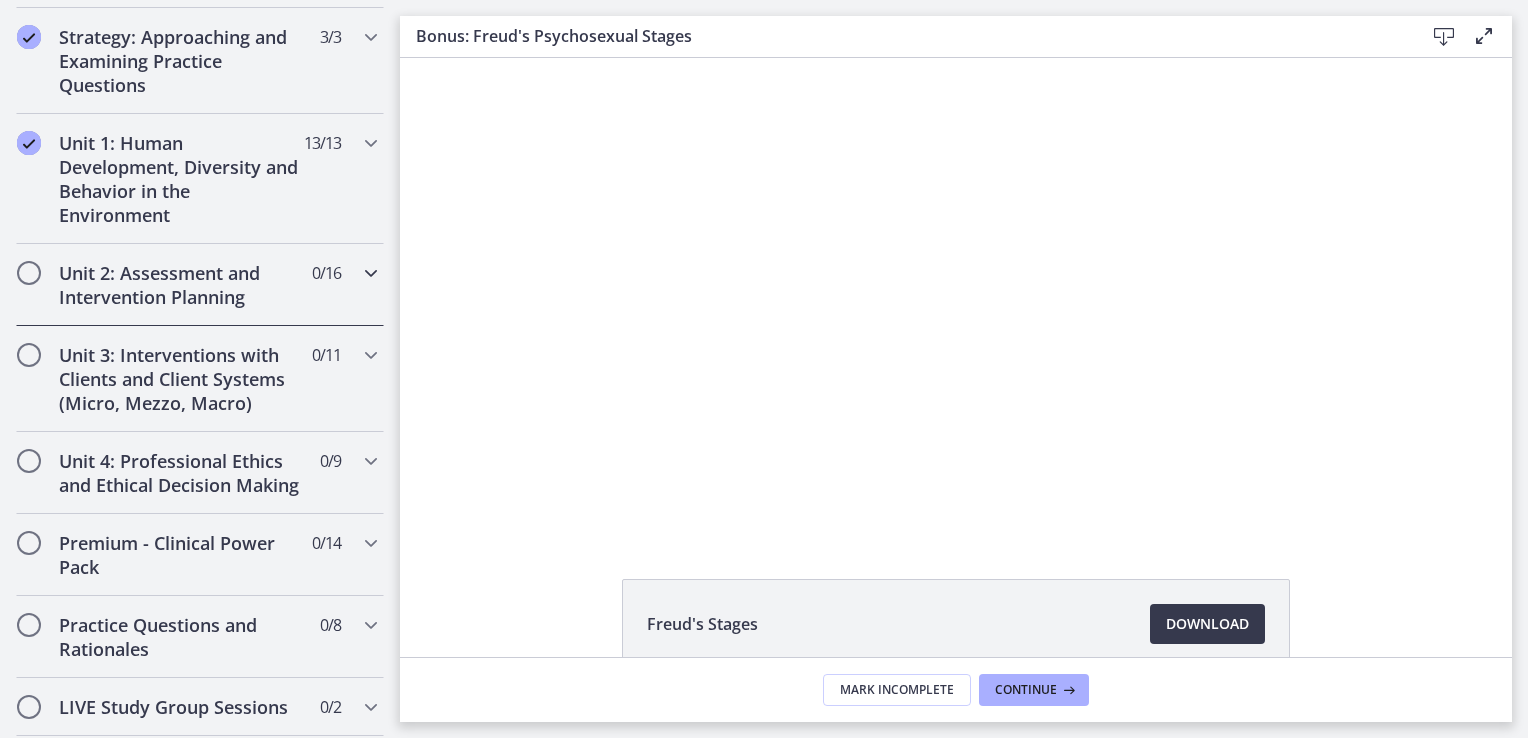 click on "Unit 2: Assessment and Intervention Planning" at bounding box center [181, 285] 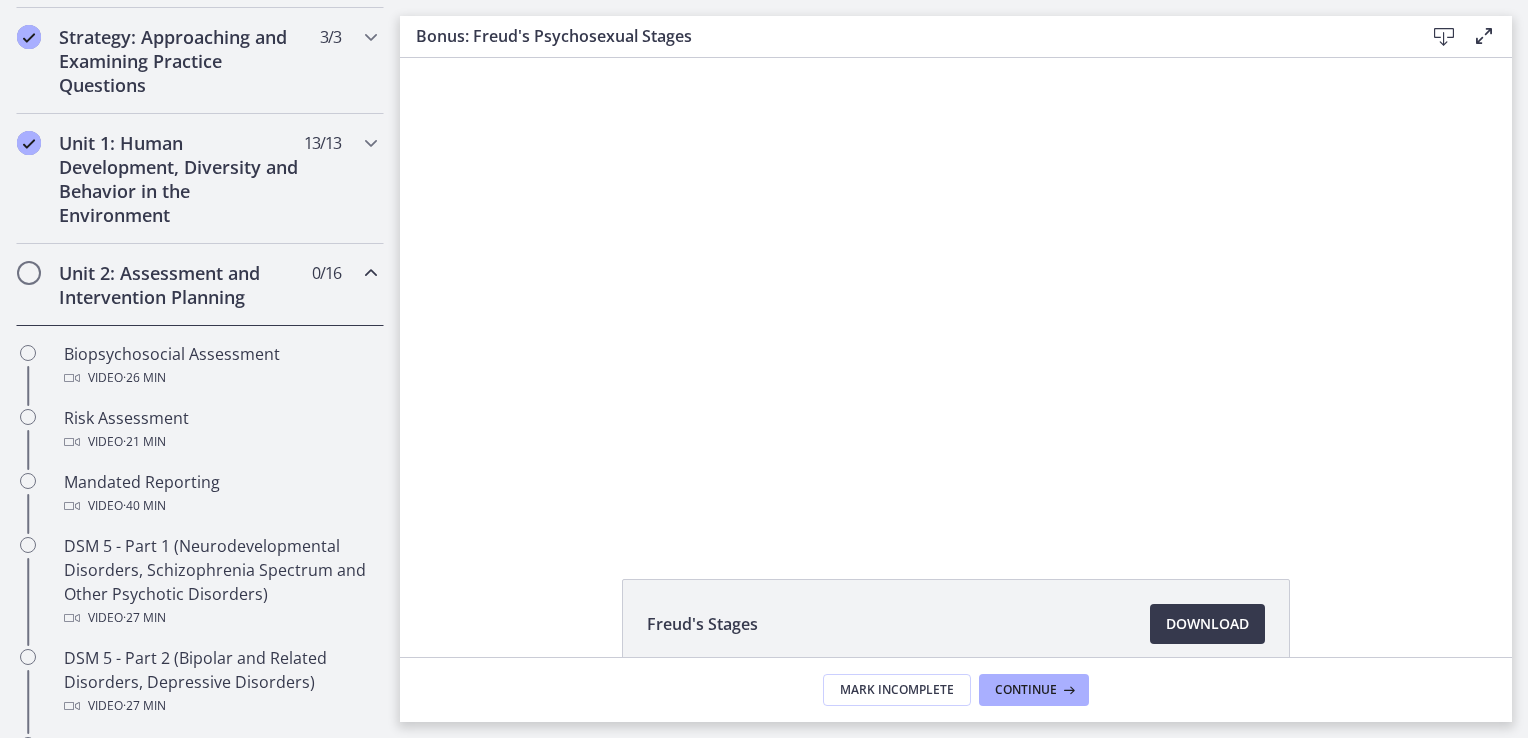 click on "Unit 2: Assessment and Intervention Planning" at bounding box center [181, 285] 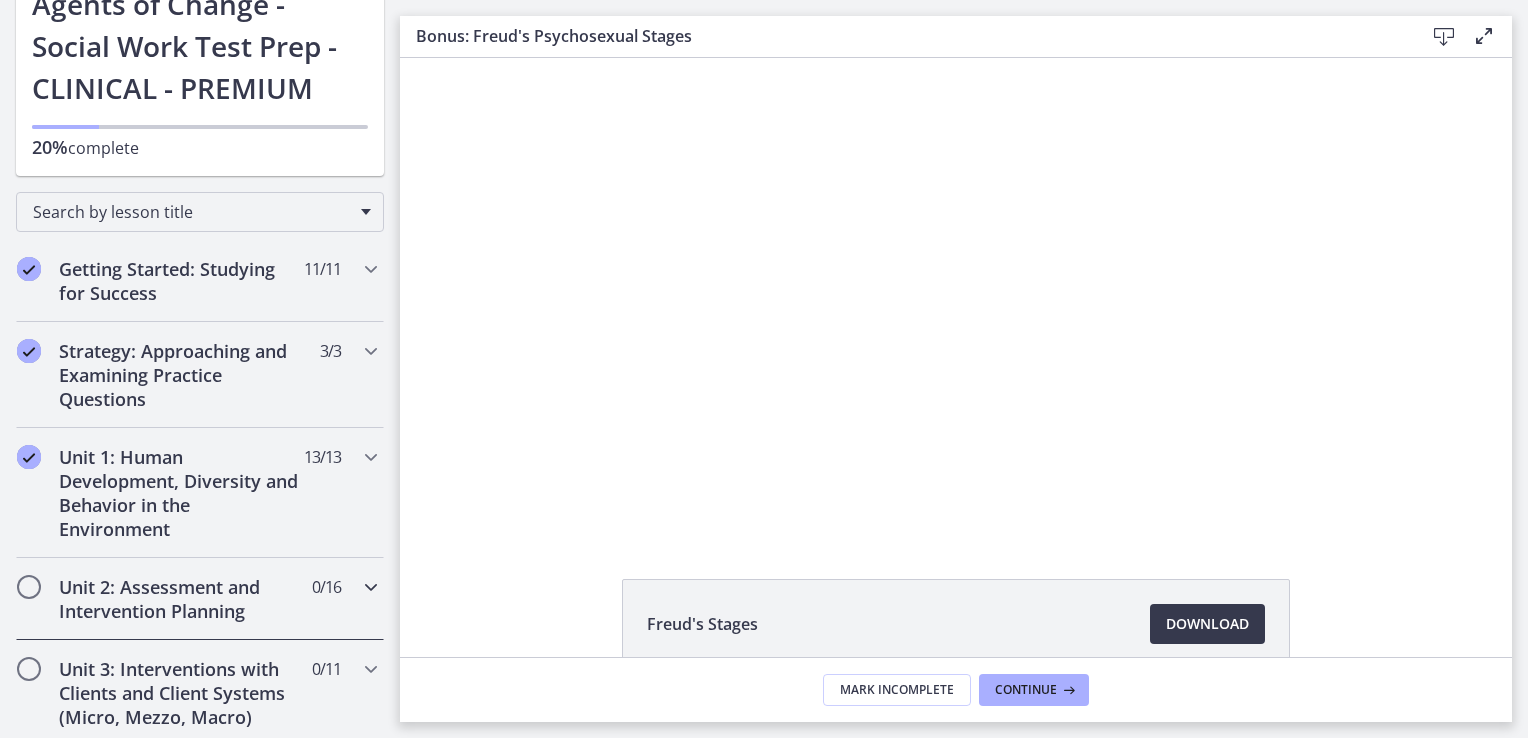 scroll, scrollTop: 119, scrollLeft: 0, axis: vertical 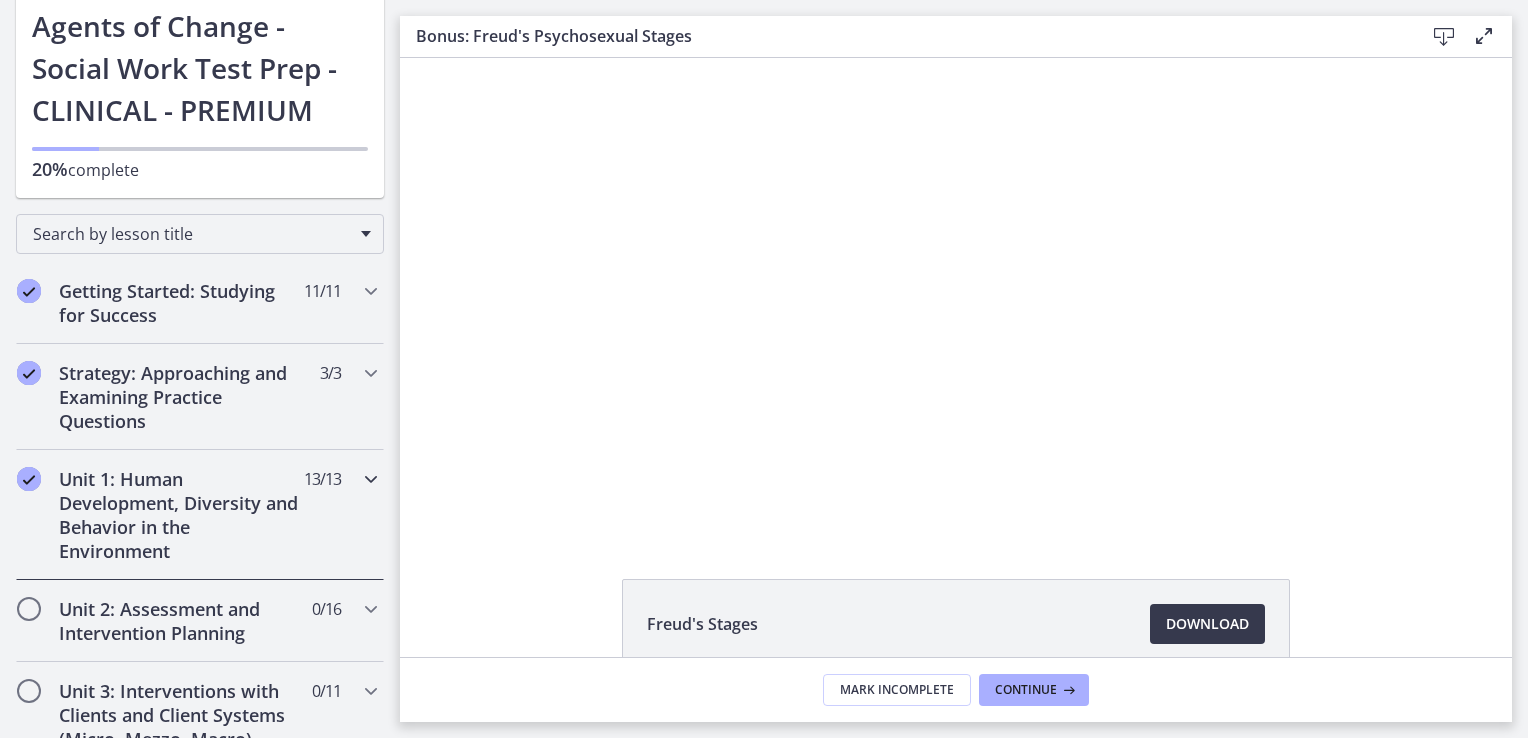 click on "Unit 1: Human Development, Diversity and Behavior in the Environment" at bounding box center [181, 515] 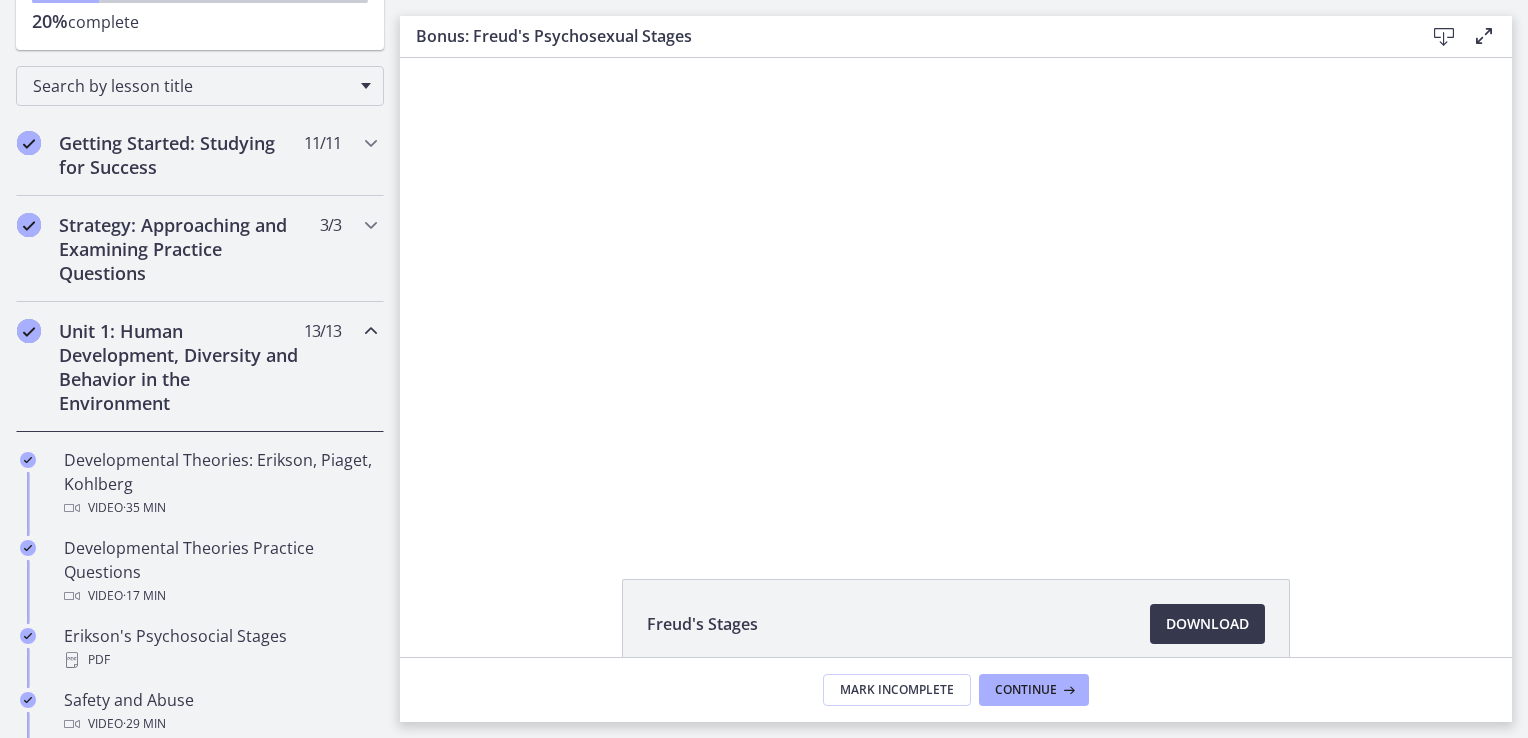 scroll, scrollTop: 267, scrollLeft: 0, axis: vertical 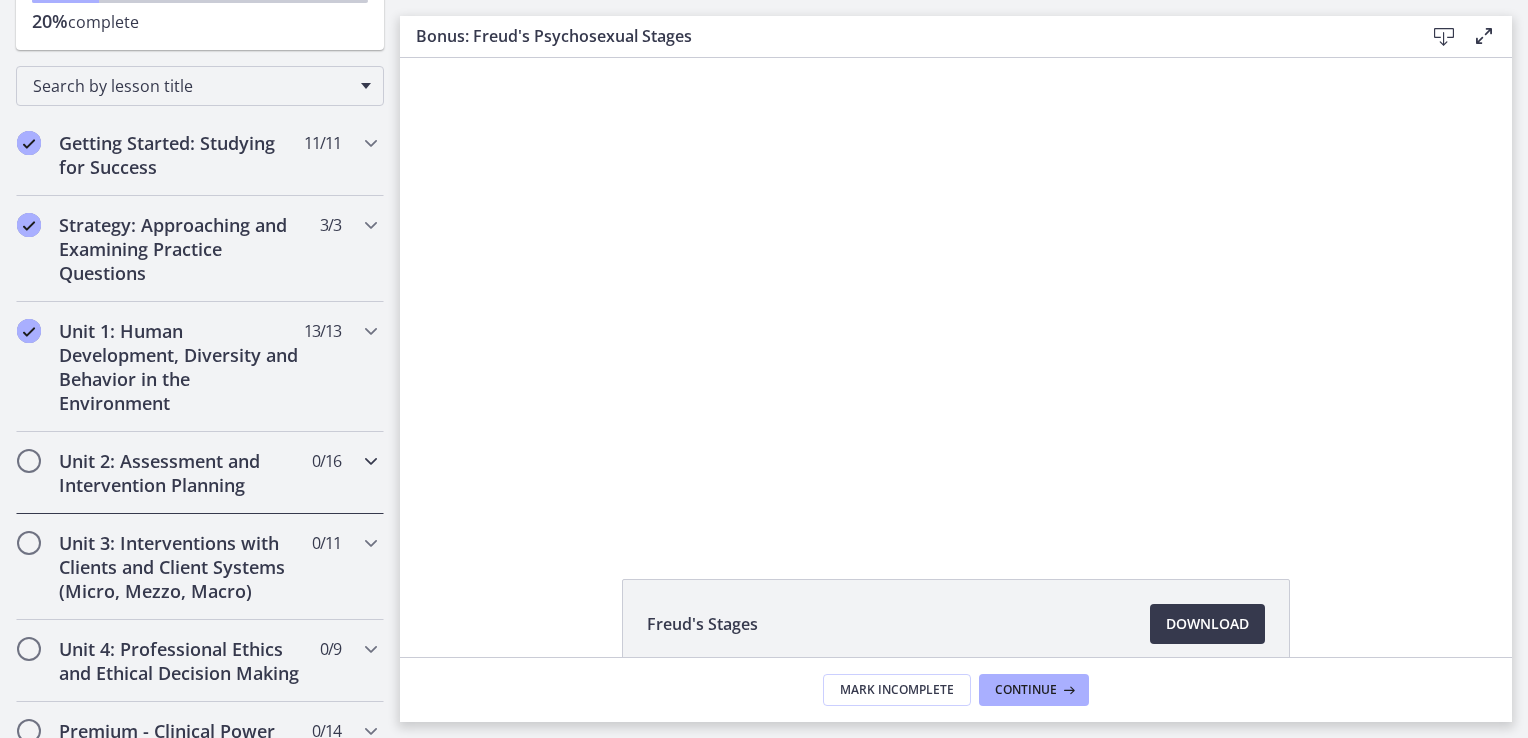 click on "Unit 2: Assessment and Intervention Planning" at bounding box center [181, 473] 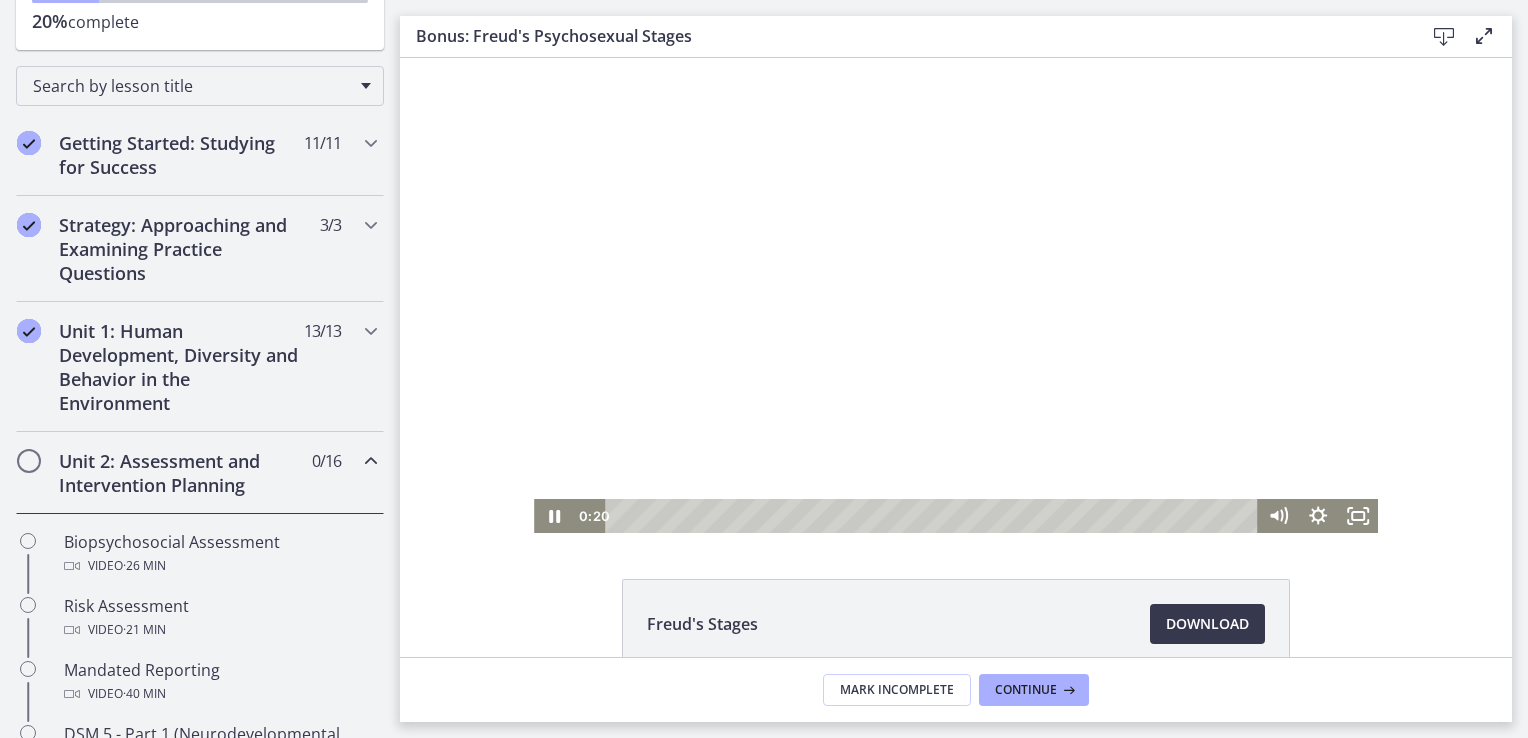 click at bounding box center (956, 295) 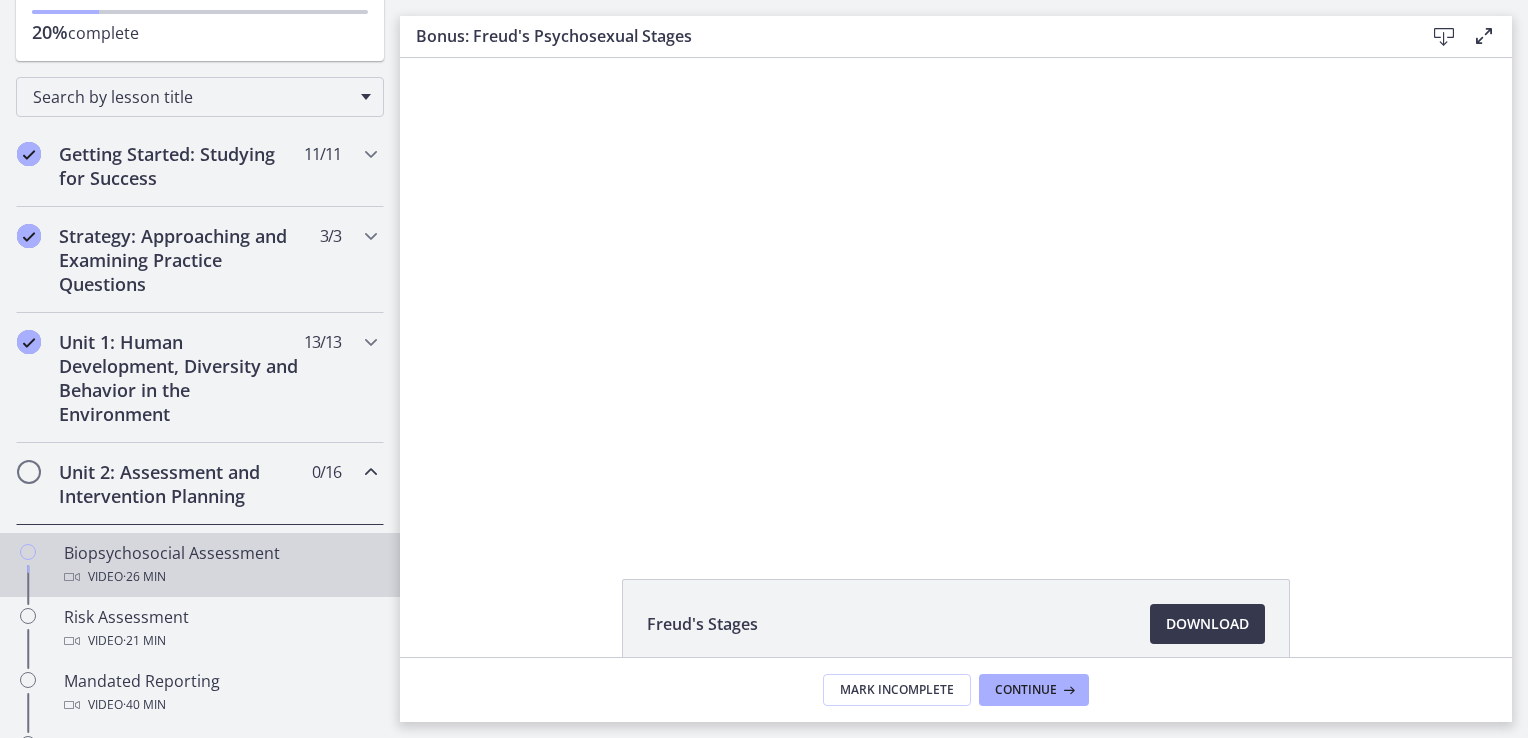 scroll, scrollTop: 256, scrollLeft: 0, axis: vertical 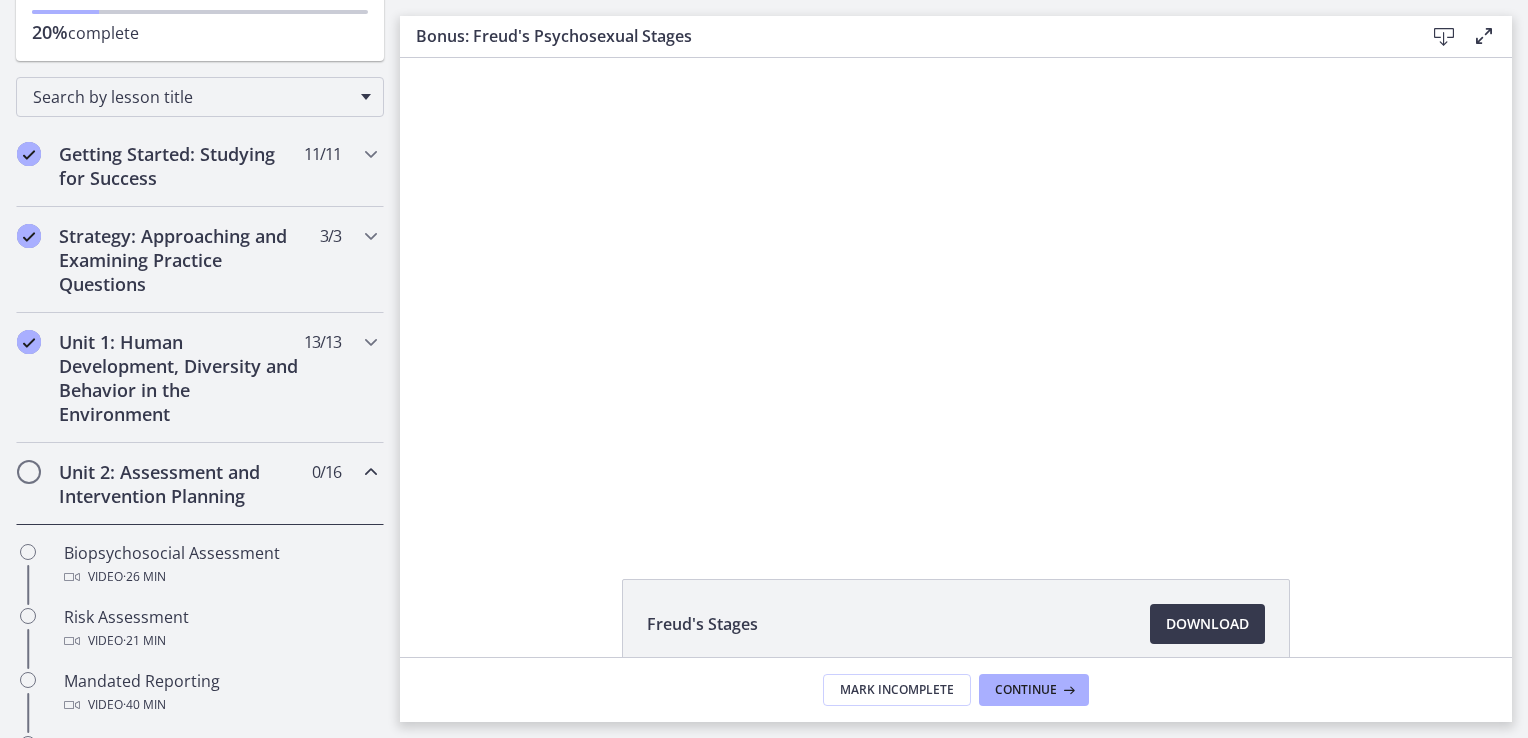click on "Unit 2: Assessment and Intervention Planning" at bounding box center [181, 484] 